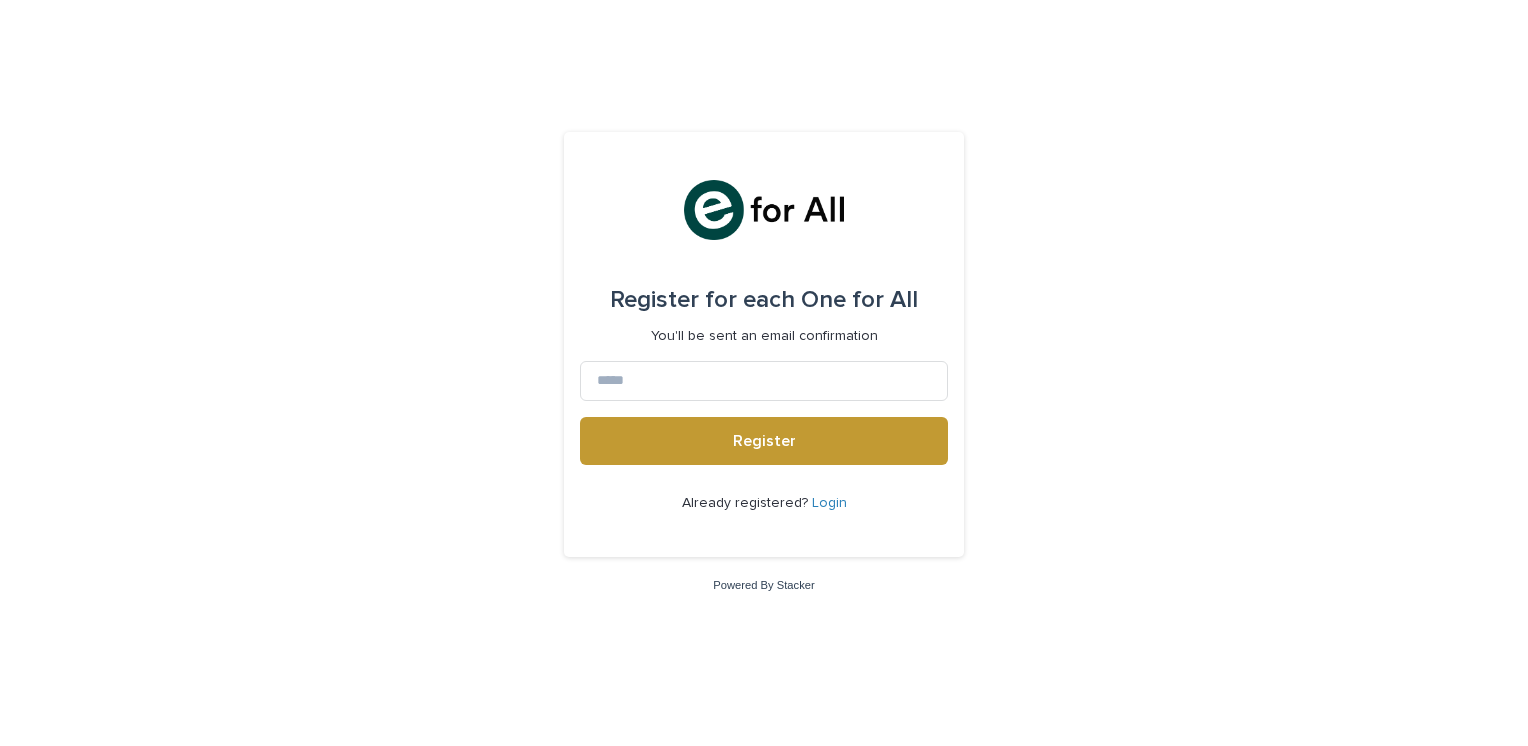 scroll, scrollTop: 0, scrollLeft: 0, axis: both 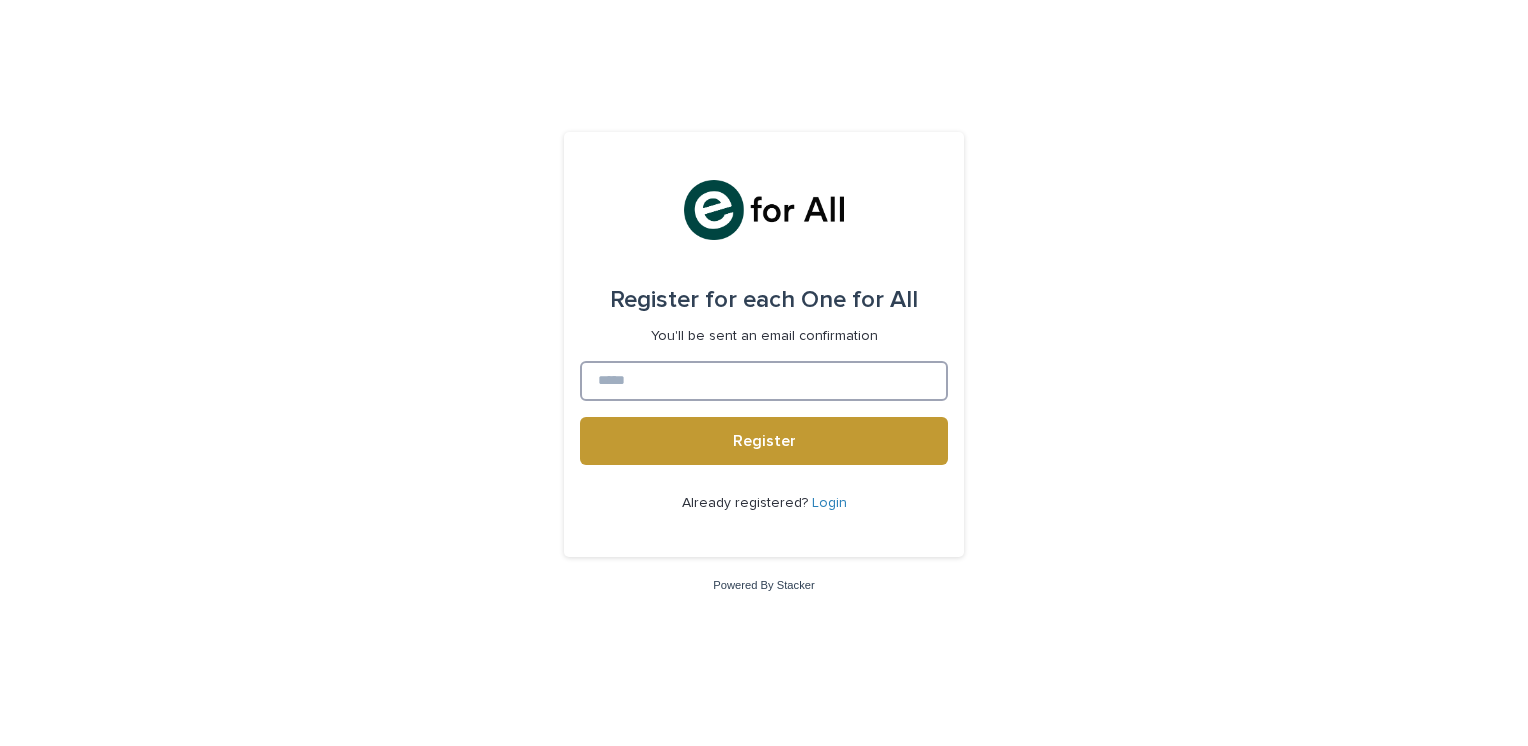 click at bounding box center [764, 381] 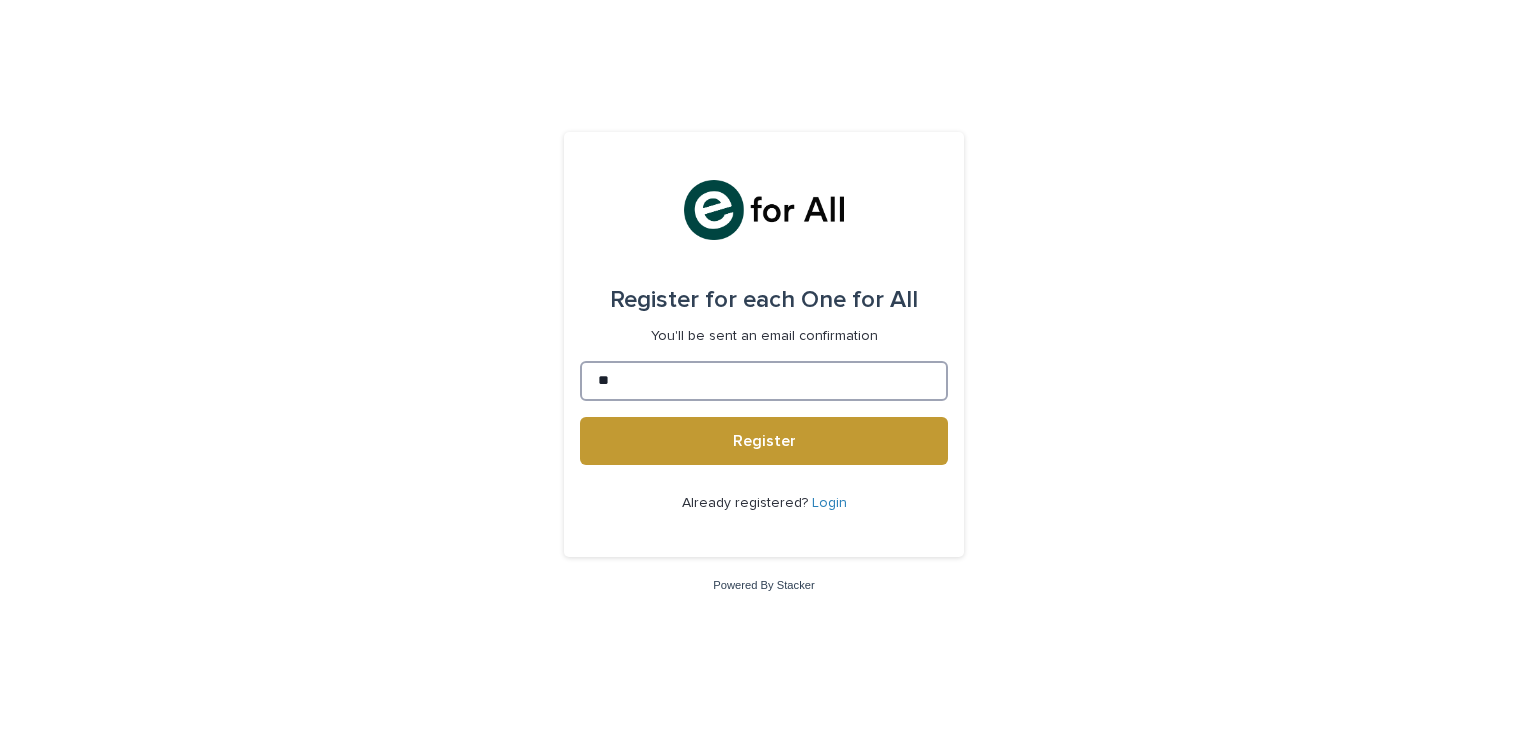 type on "*" 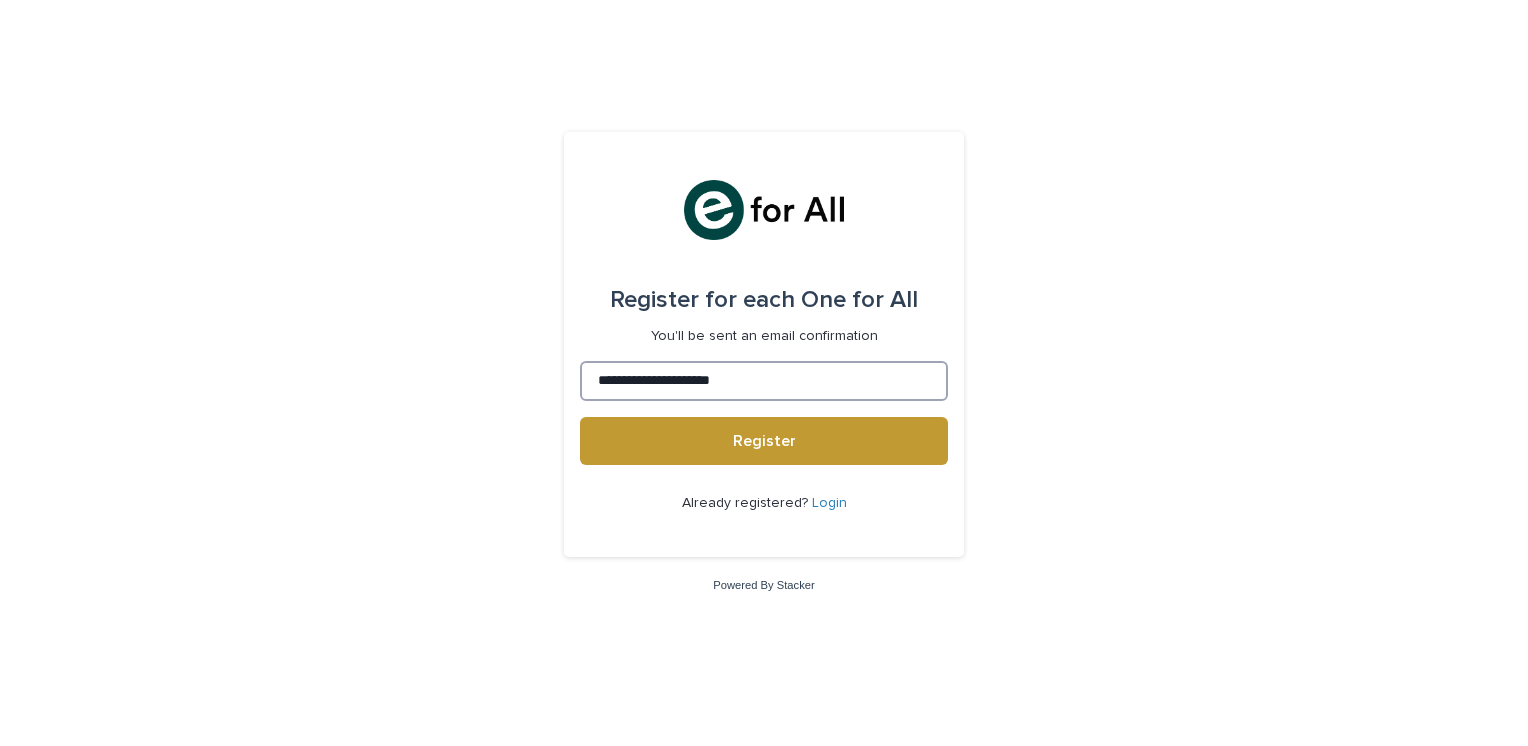 type on "**********" 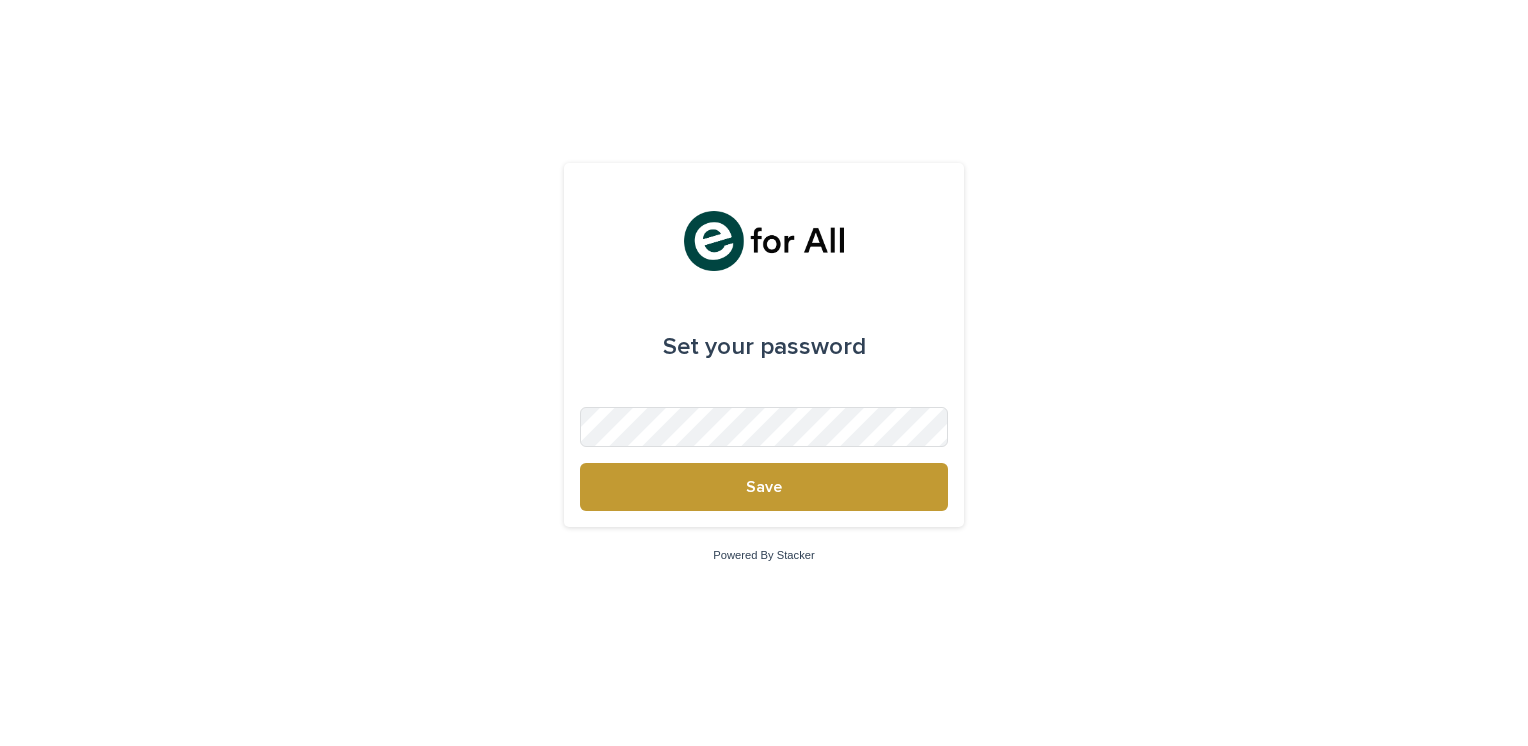 scroll, scrollTop: 0, scrollLeft: 0, axis: both 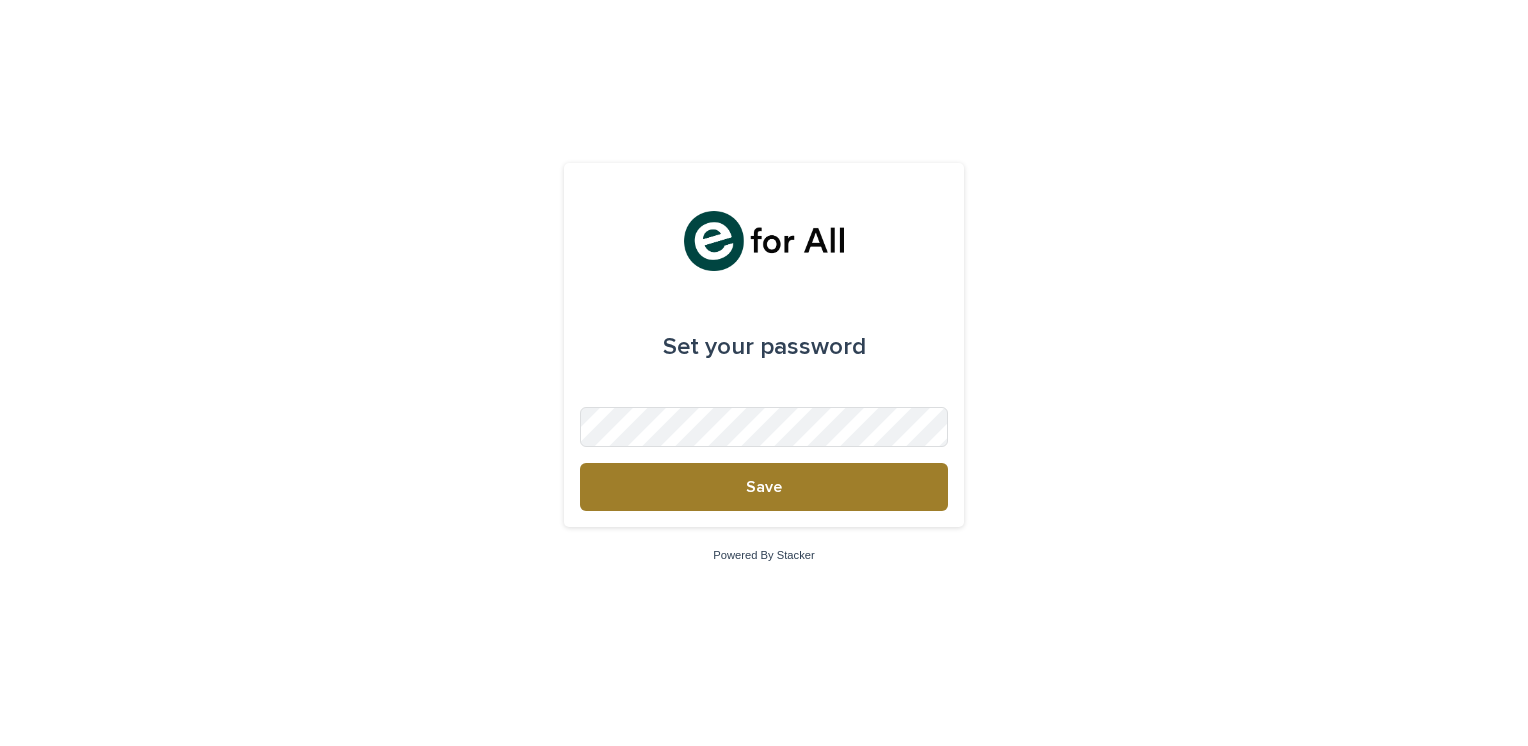 click on "Save" at bounding box center [764, 487] 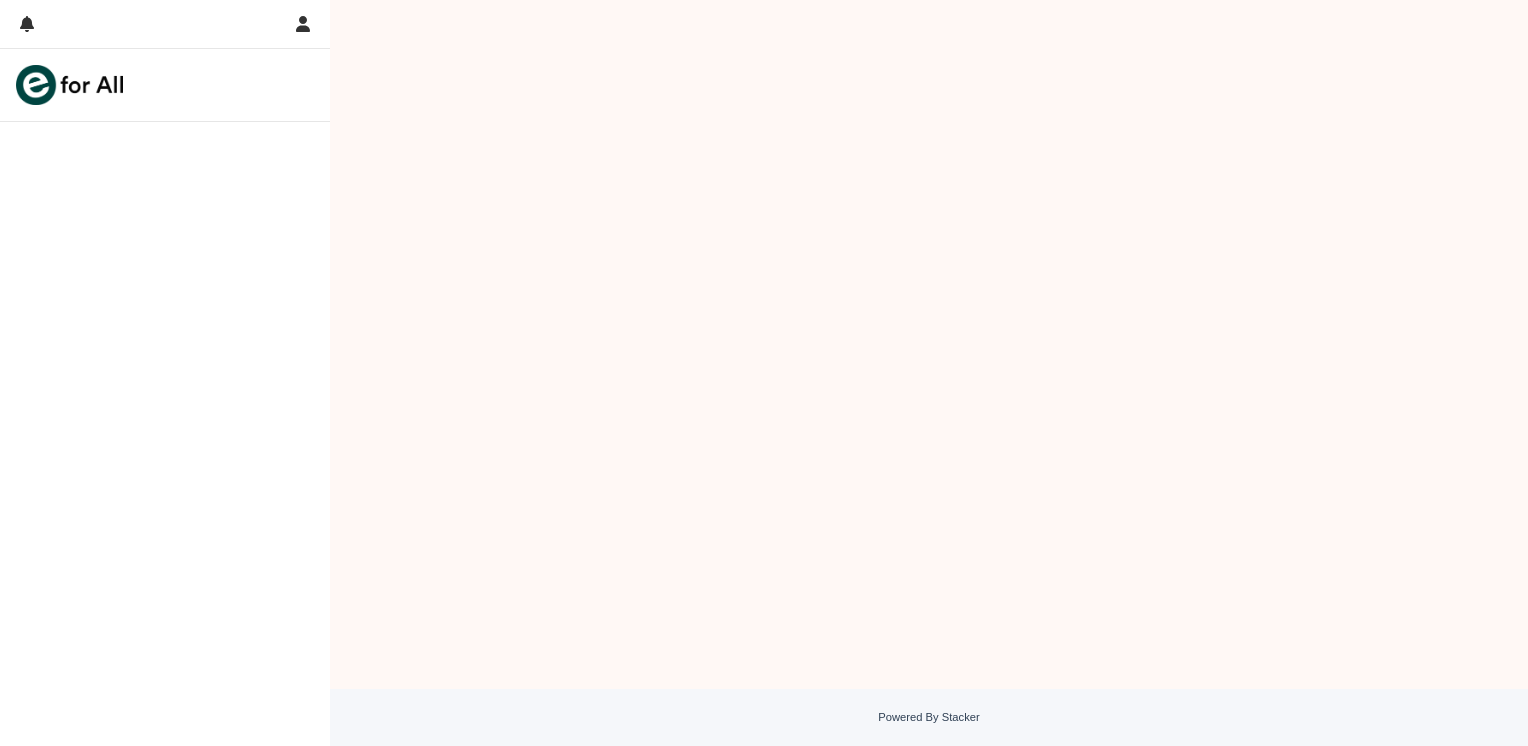 scroll, scrollTop: 0, scrollLeft: 0, axis: both 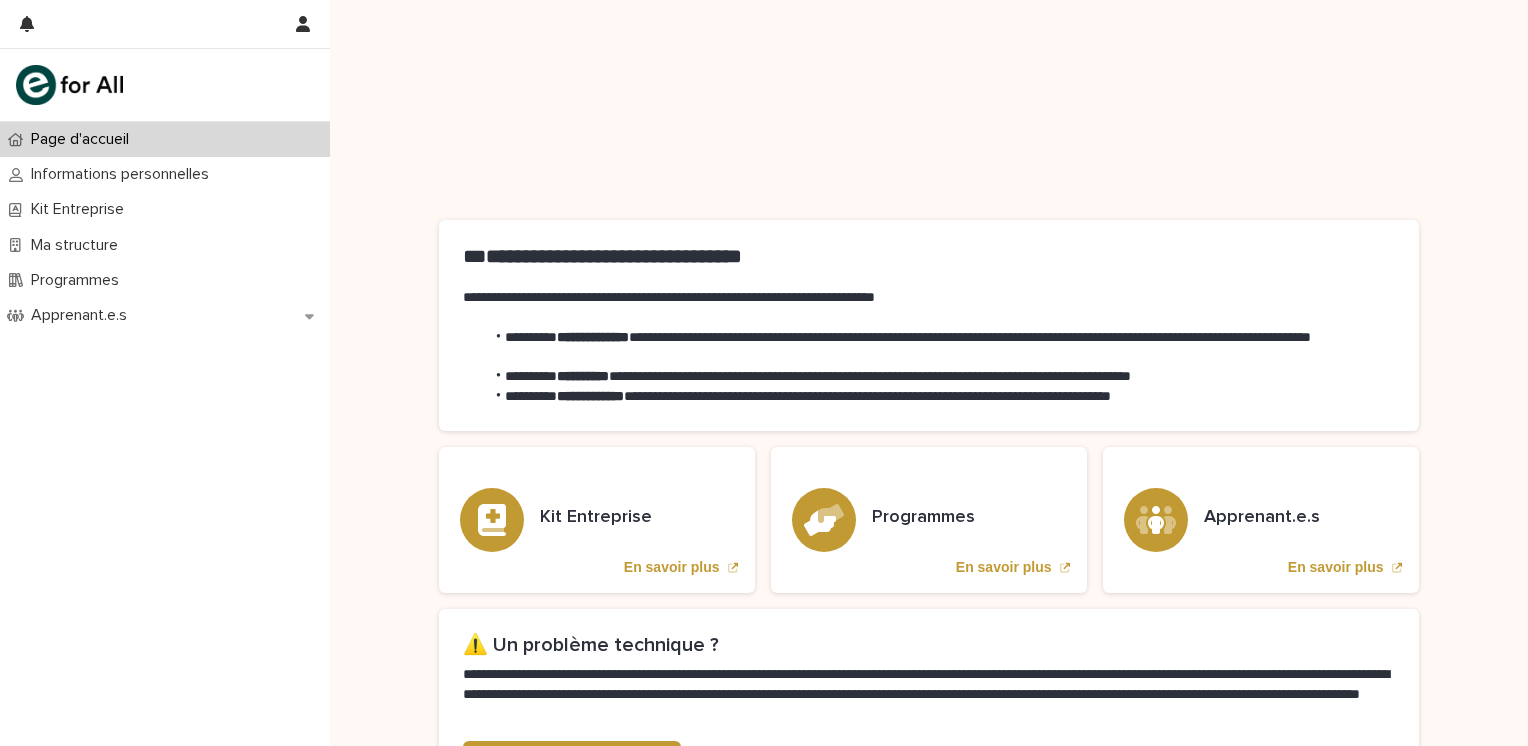 click on "**********" at bounding box center [929, 406] 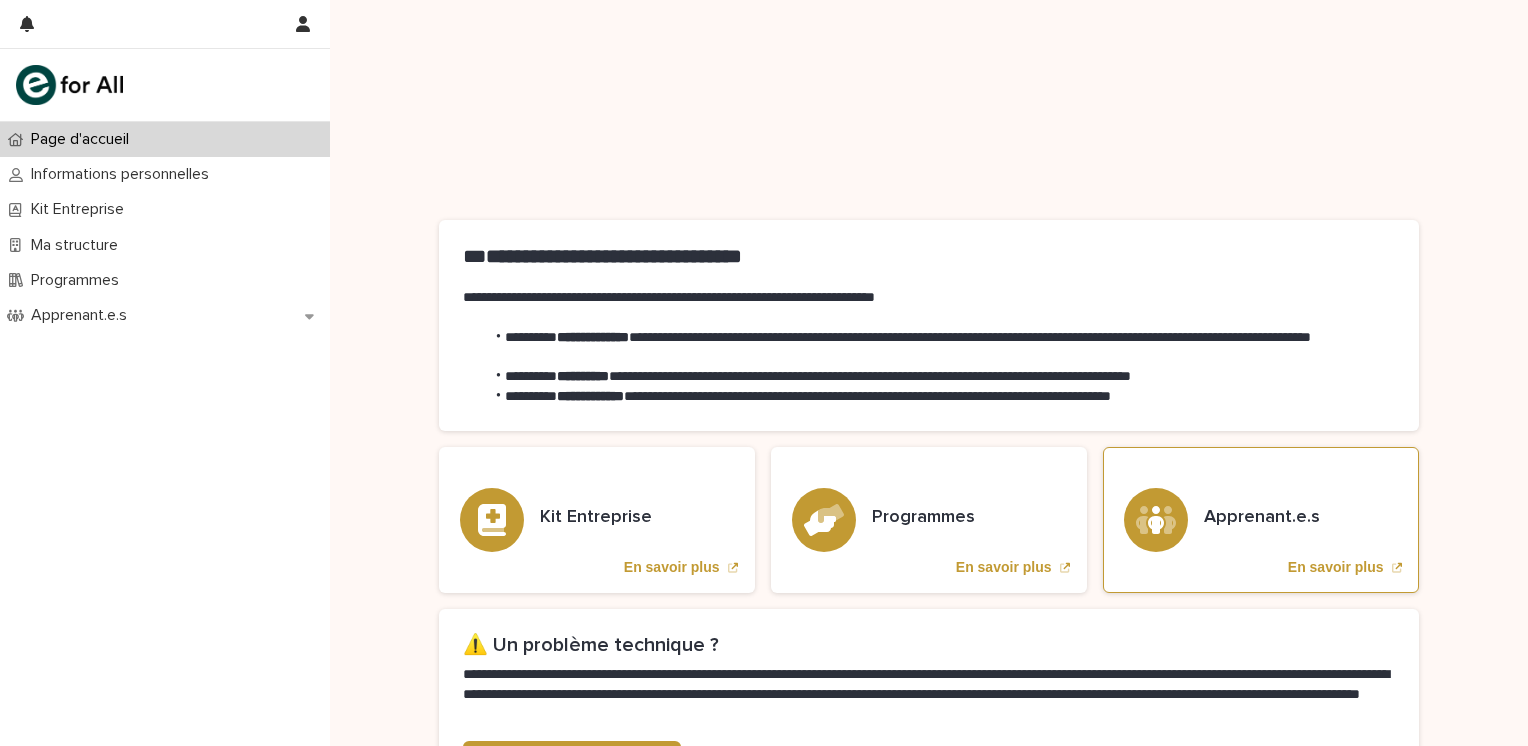 click on "En savoir plus" at bounding box center (1336, 567) 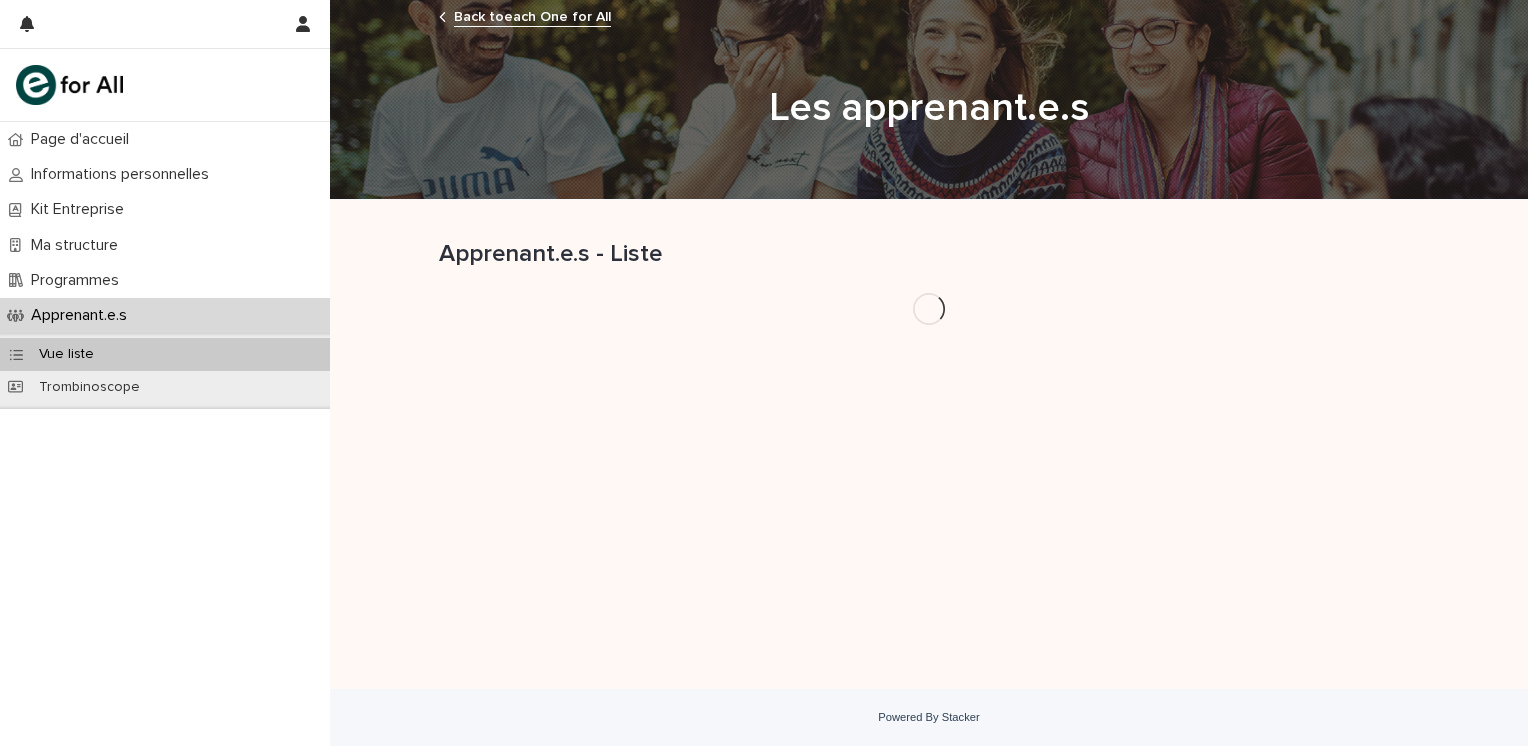 scroll, scrollTop: 0, scrollLeft: 0, axis: both 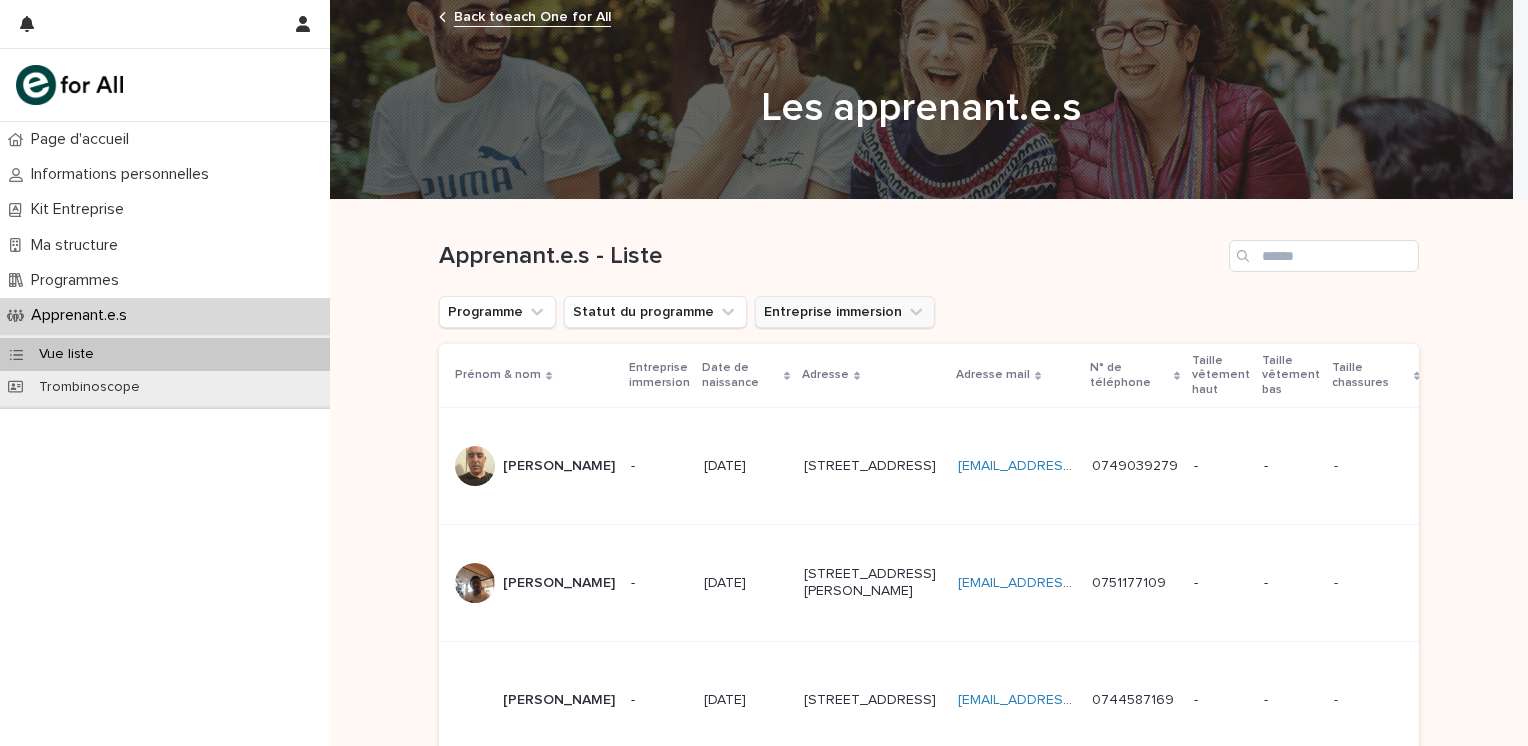 click 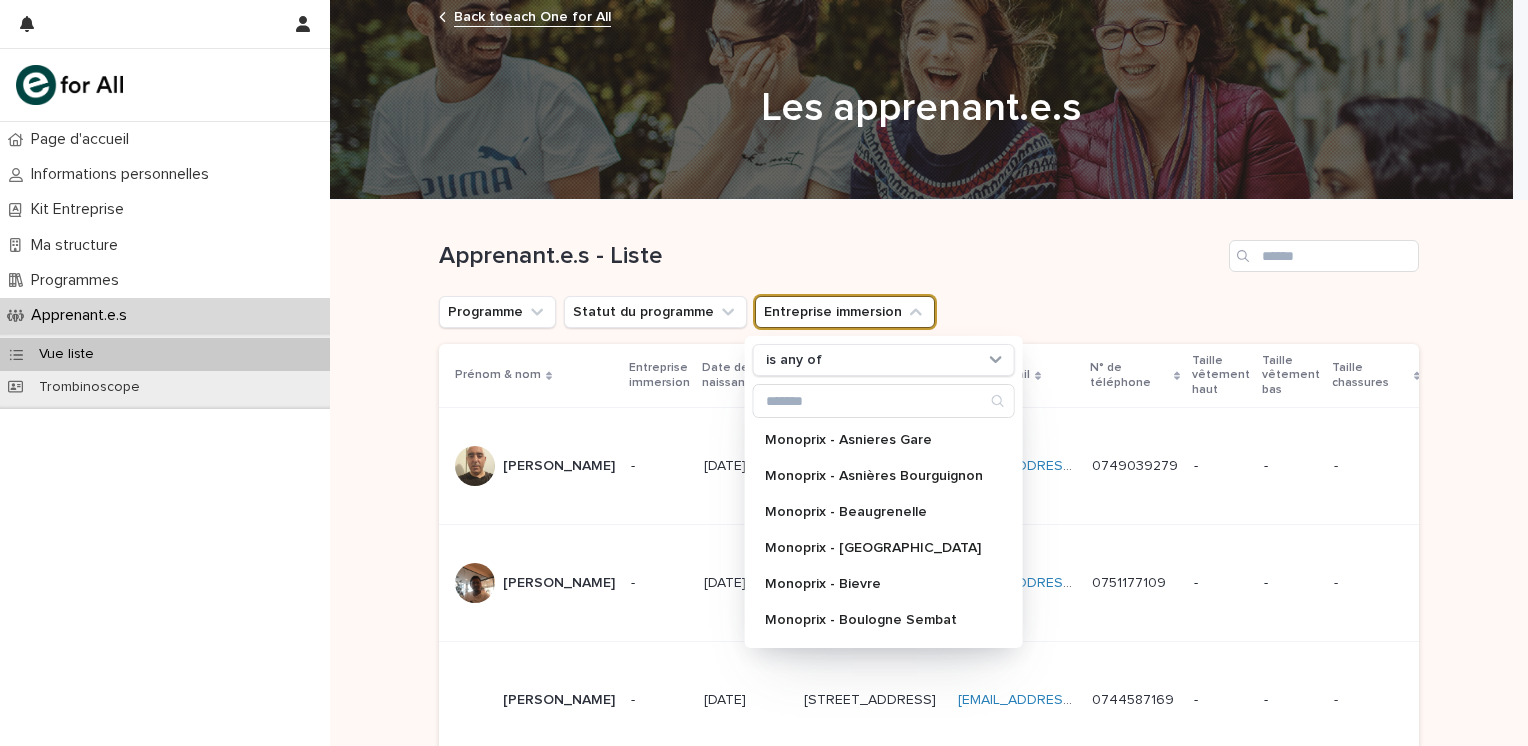click on "Entreprise immersion" at bounding box center [845, 312] 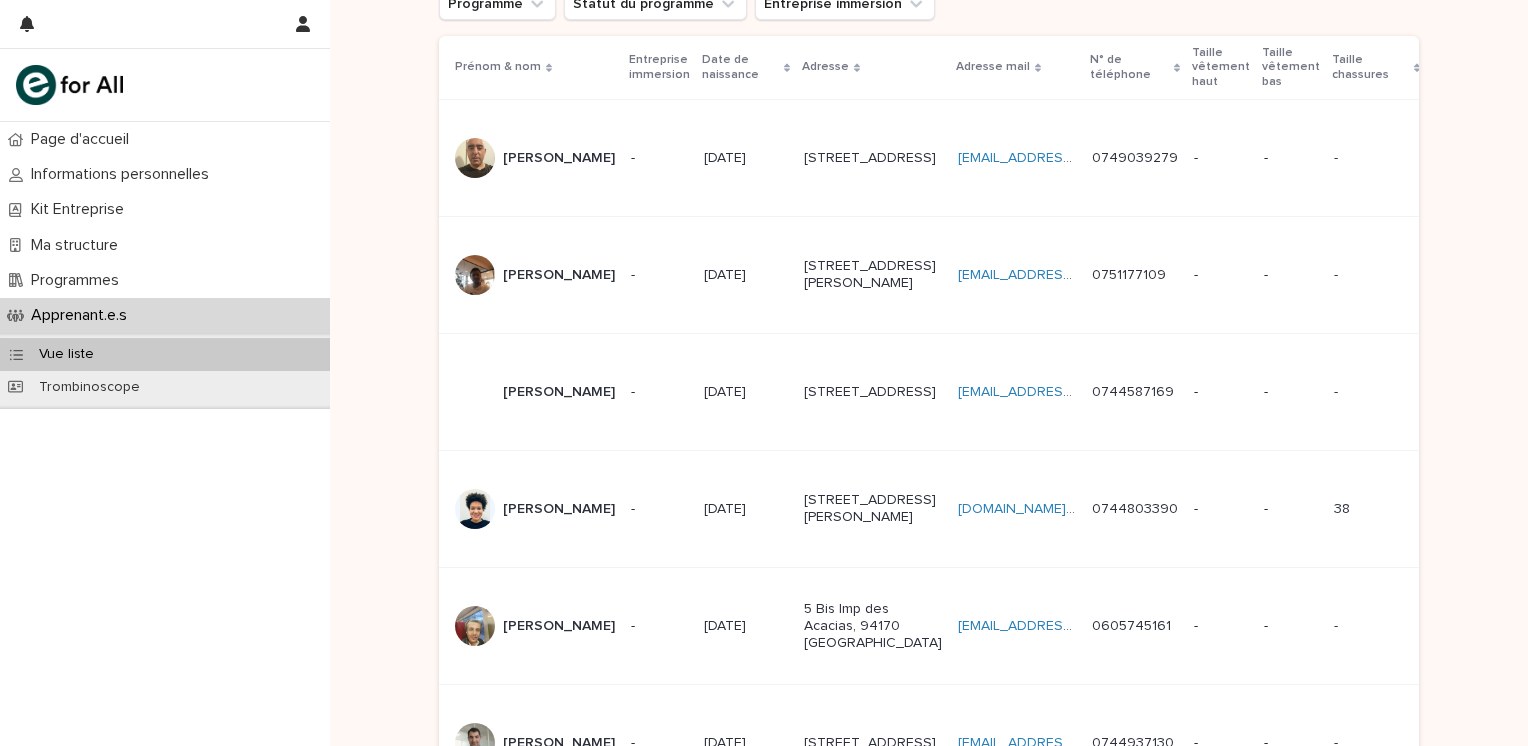 scroll, scrollTop: 0, scrollLeft: 0, axis: both 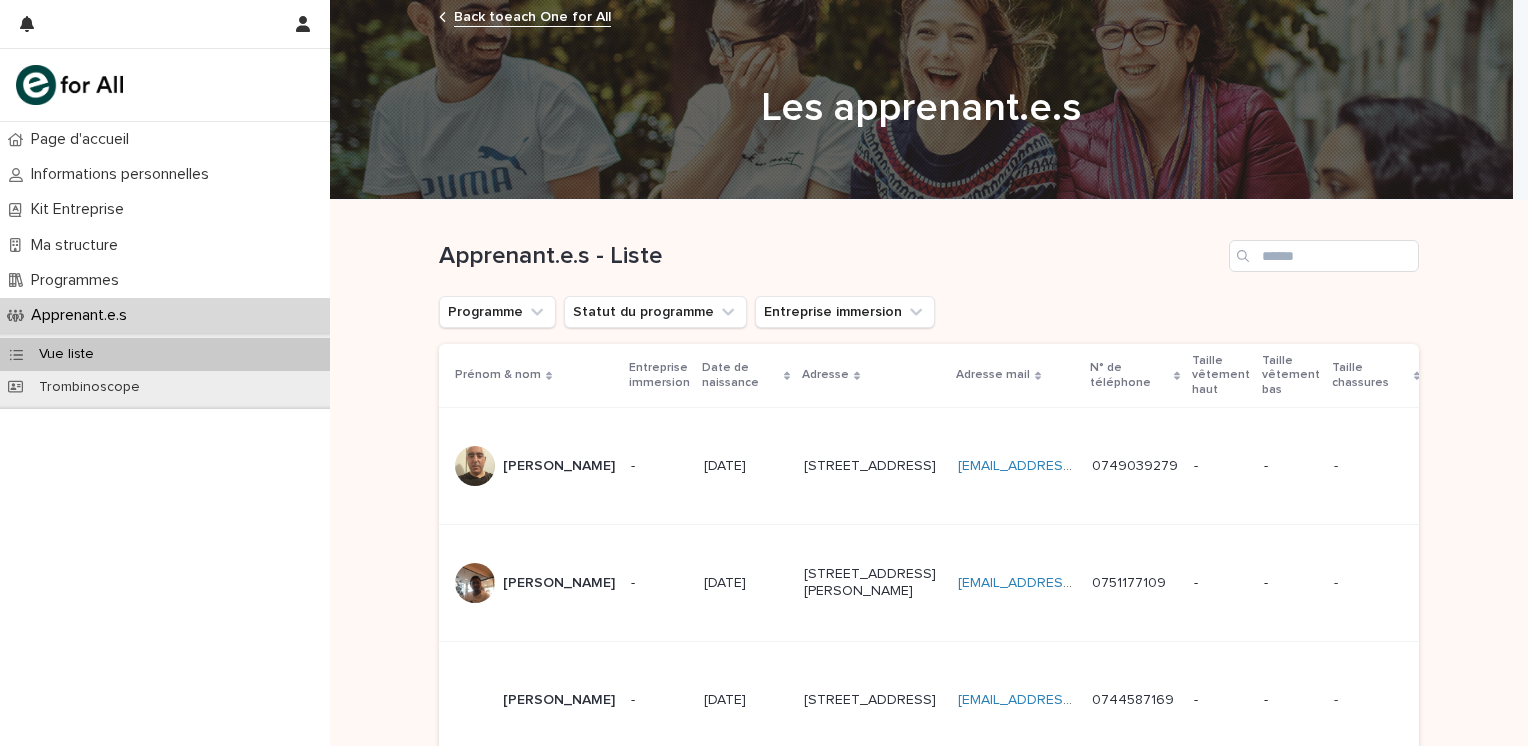 click on "Page d'accueil Informations personnelles Kit Entreprise Ma structure Programmes Apprenant.e.s Vue liste Trombinoscope" at bounding box center [165, 434] 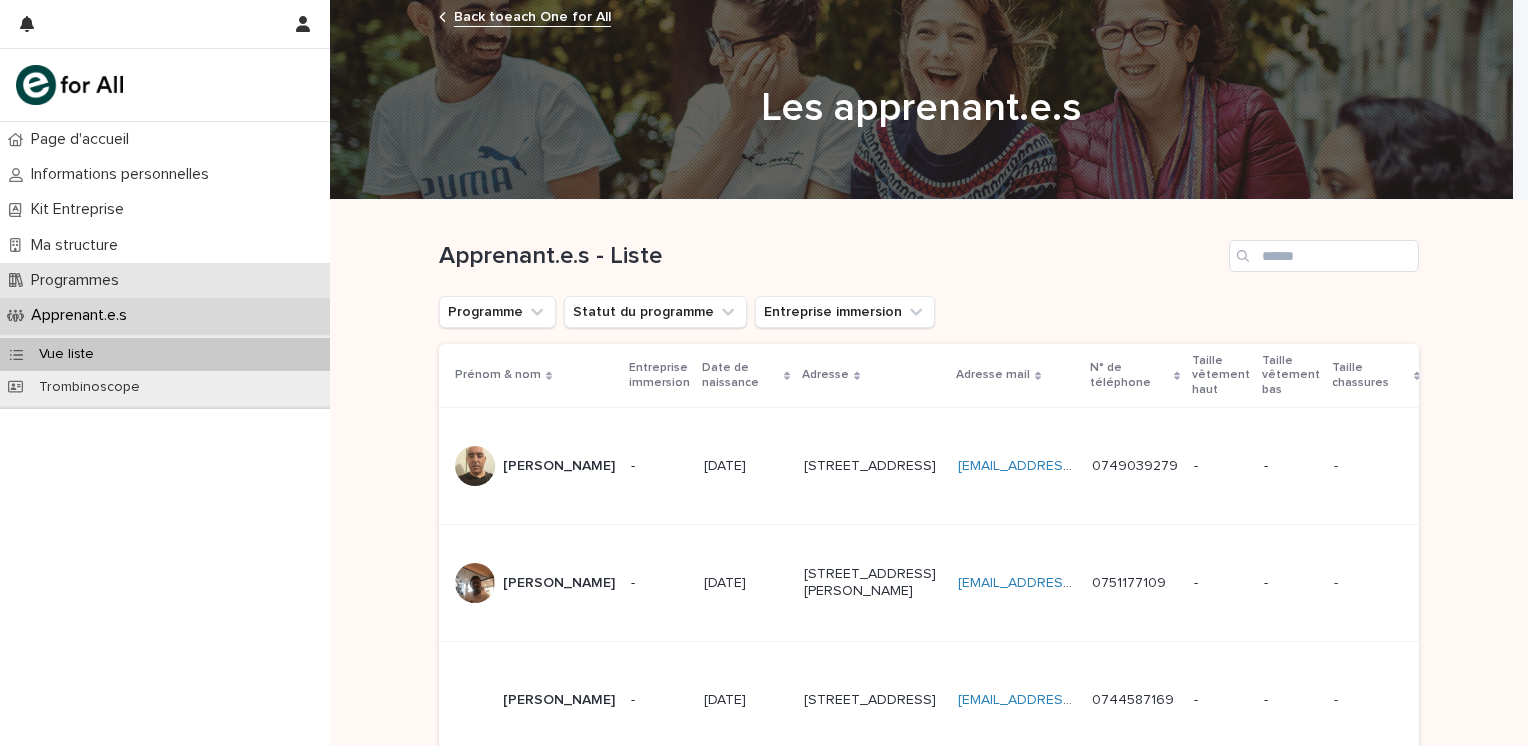 click on "Programmes" at bounding box center [79, 280] 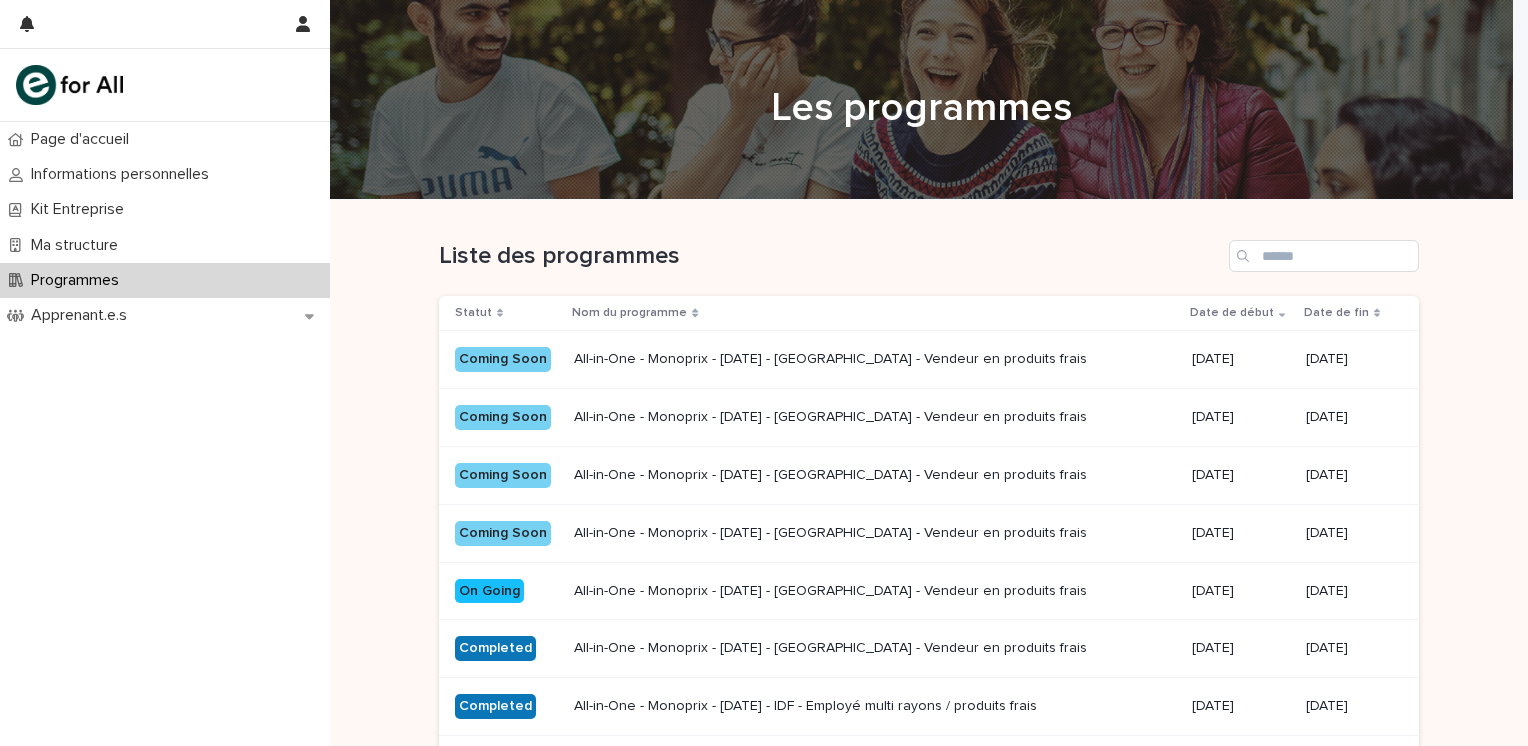 click on "All-in-One - Monoprix - [DATE] - [GEOGRAPHIC_DATA] - Vendeur en produits frais" at bounding box center [874, 591] 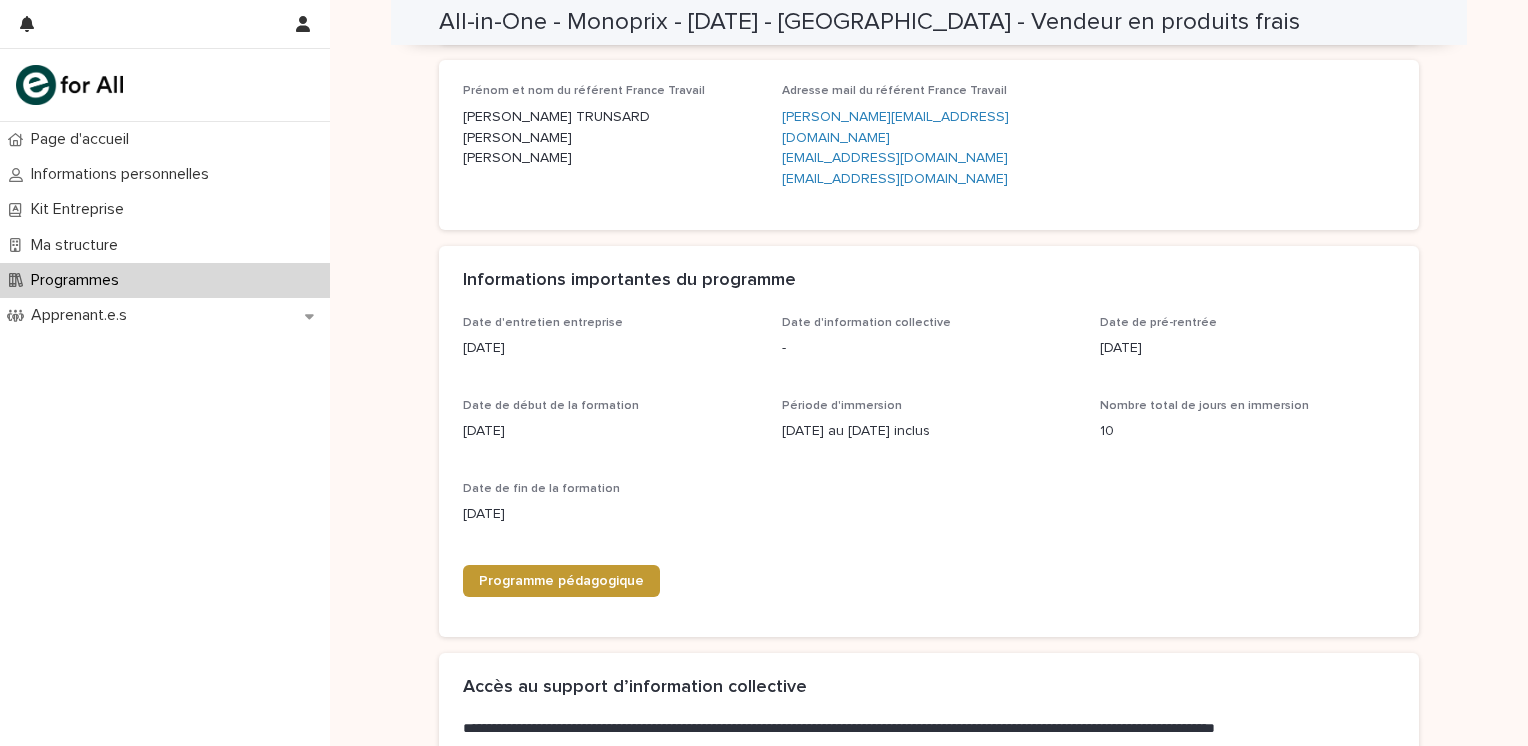 scroll, scrollTop: 600, scrollLeft: 0, axis: vertical 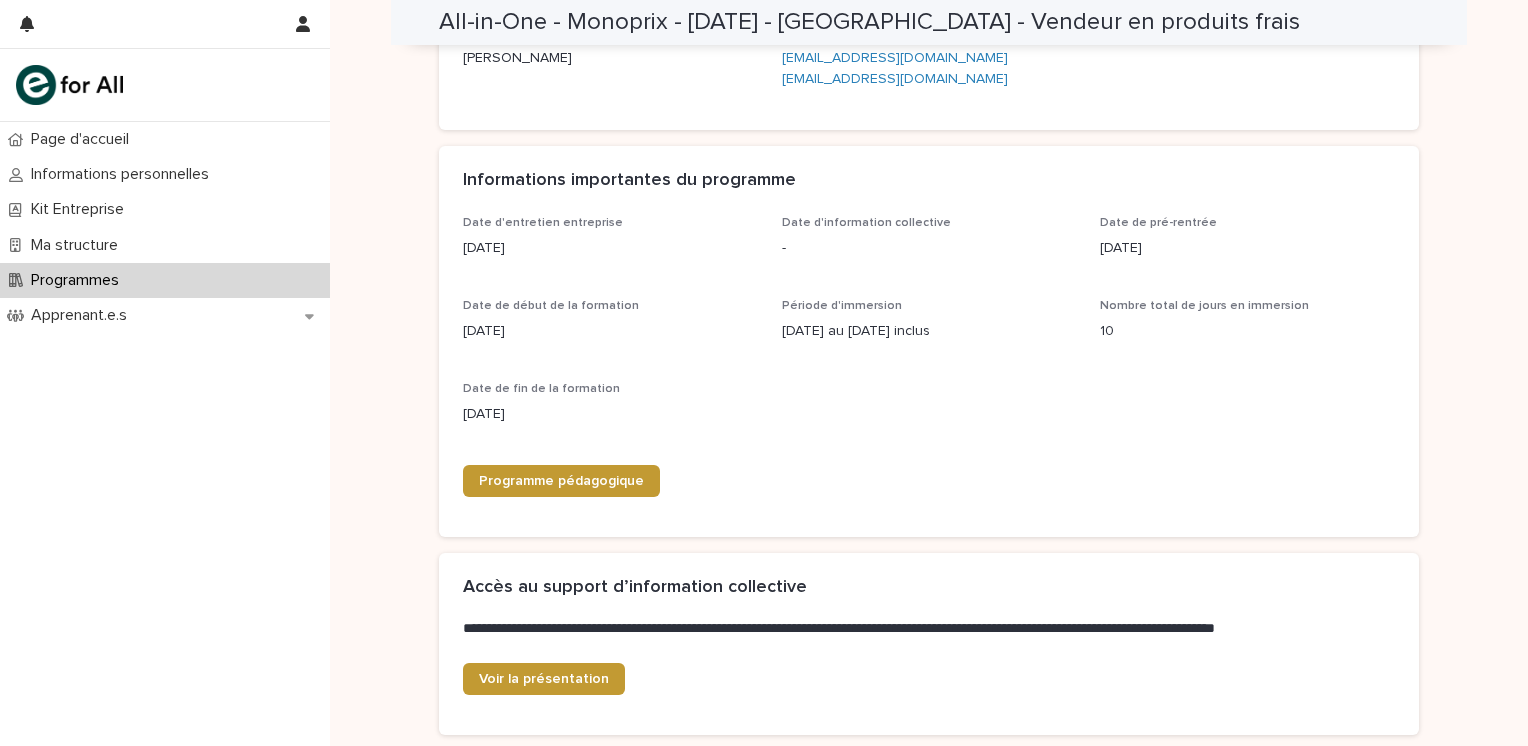 drag, startPoint x: 1005, startPoint y: 305, endPoint x: 760, endPoint y: 287, distance: 245.66034 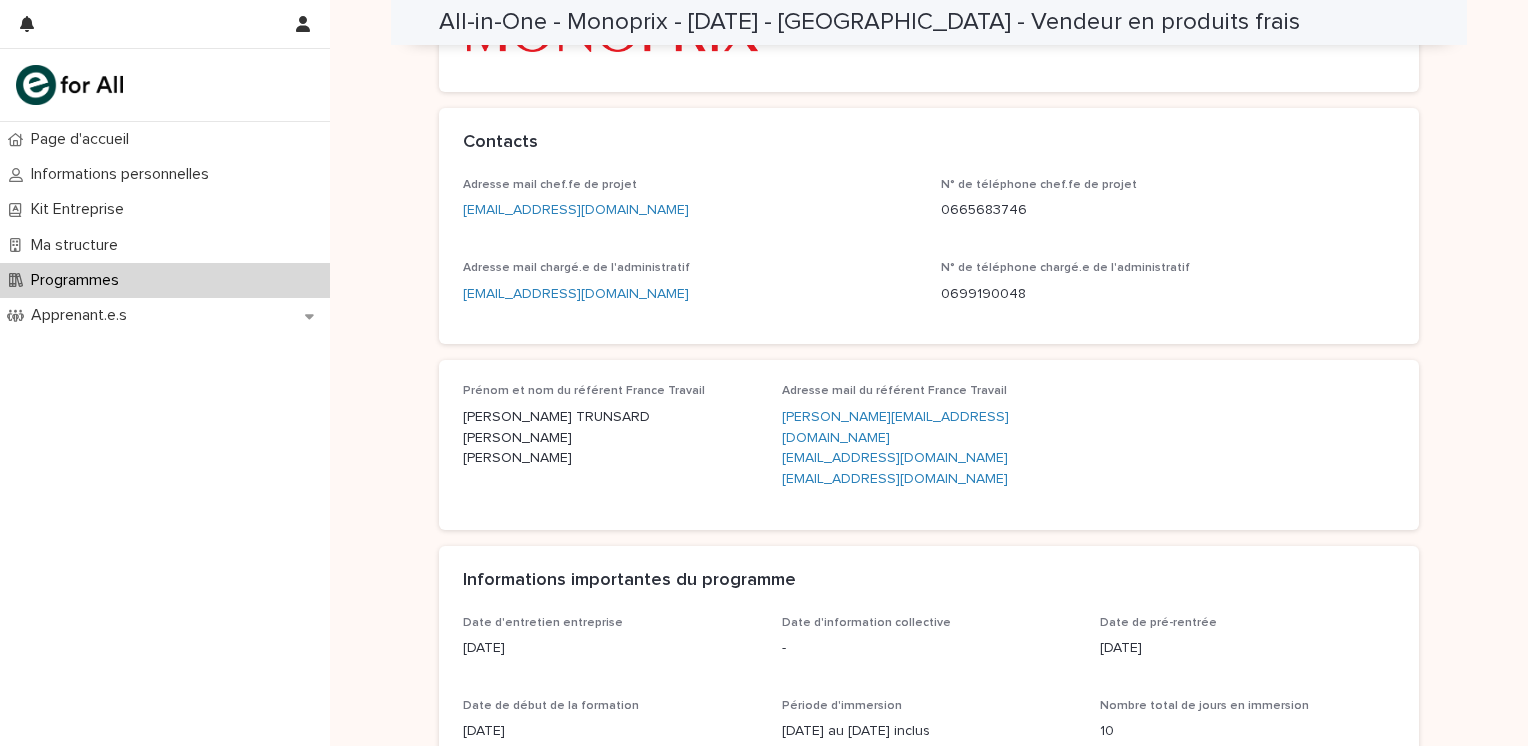 scroll, scrollTop: 0, scrollLeft: 0, axis: both 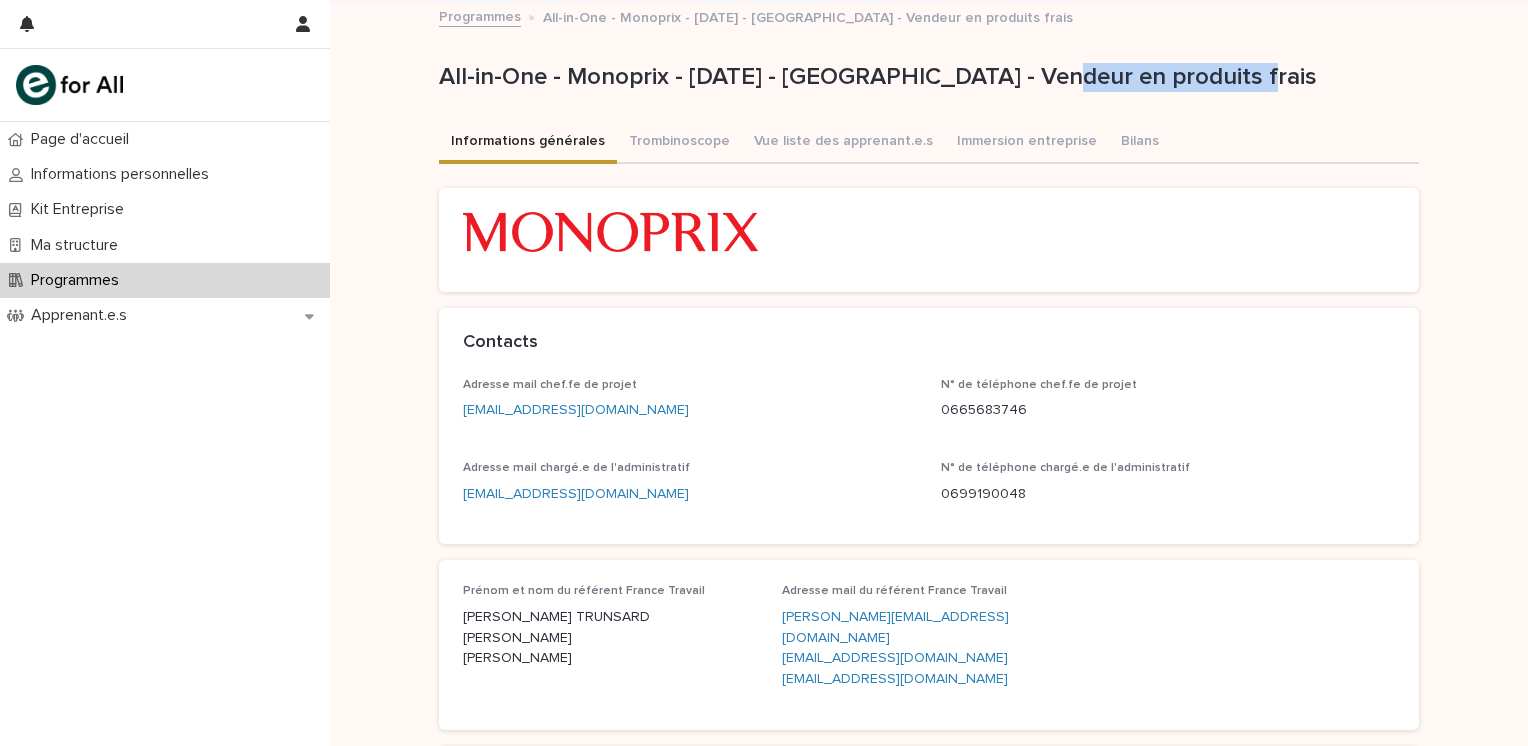 drag, startPoint x: 1096, startPoint y: 81, endPoint x: 1072, endPoint y: 304, distance: 224.28777 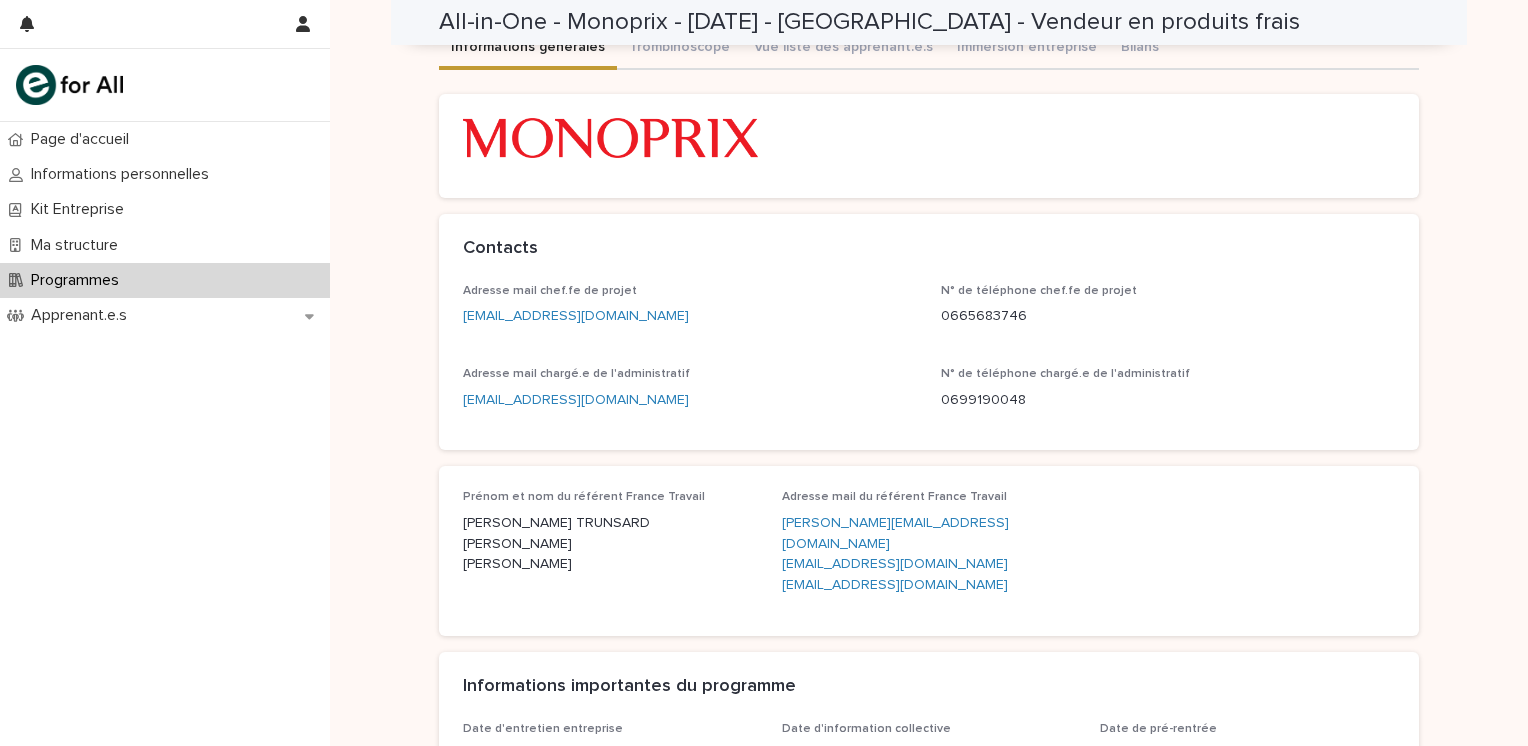 scroll, scrollTop: 0, scrollLeft: 0, axis: both 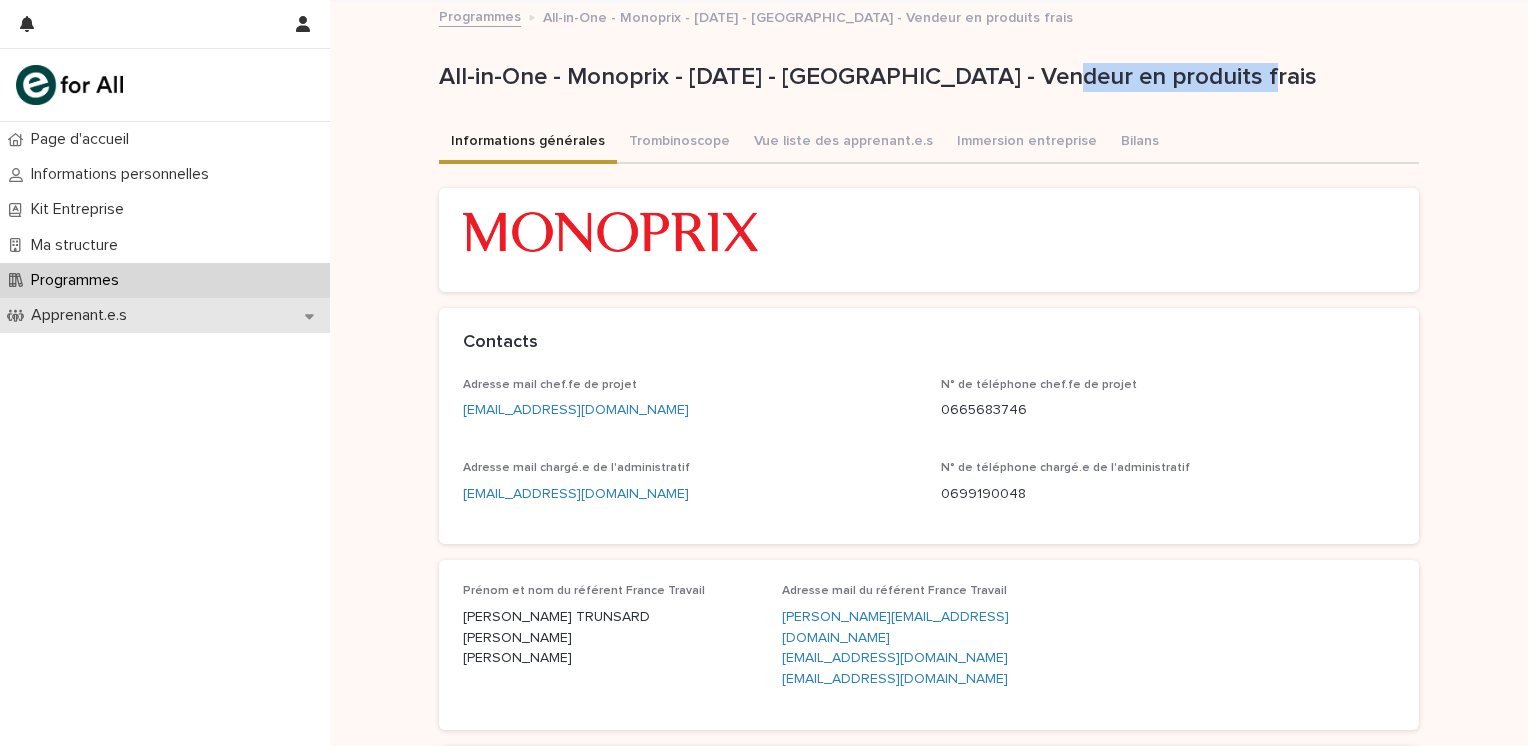 click on "Apprenant.e.s" at bounding box center (83, 315) 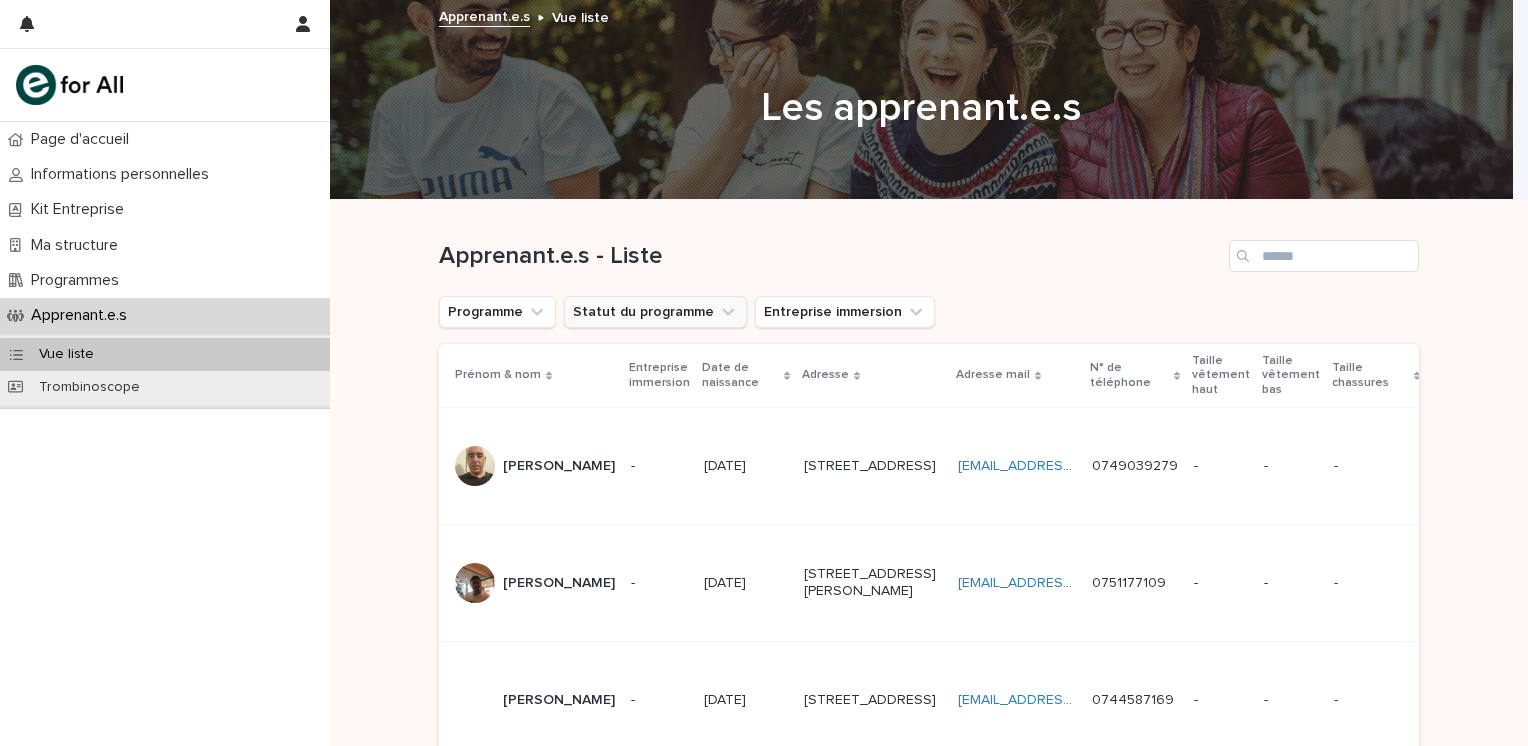 click 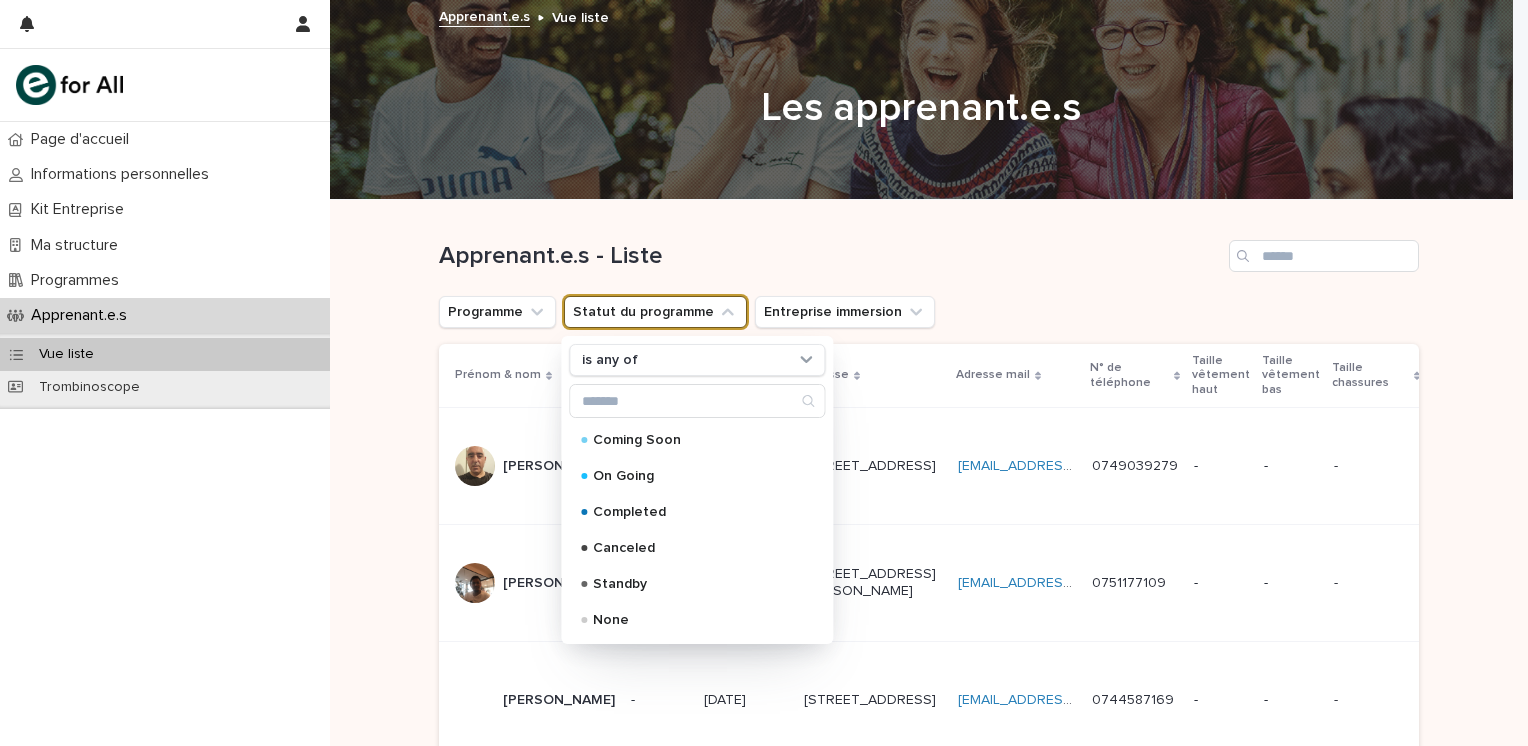 drag, startPoint x: 355, startPoint y: 490, endPoint x: 404, endPoint y: 390, distance: 111.35978 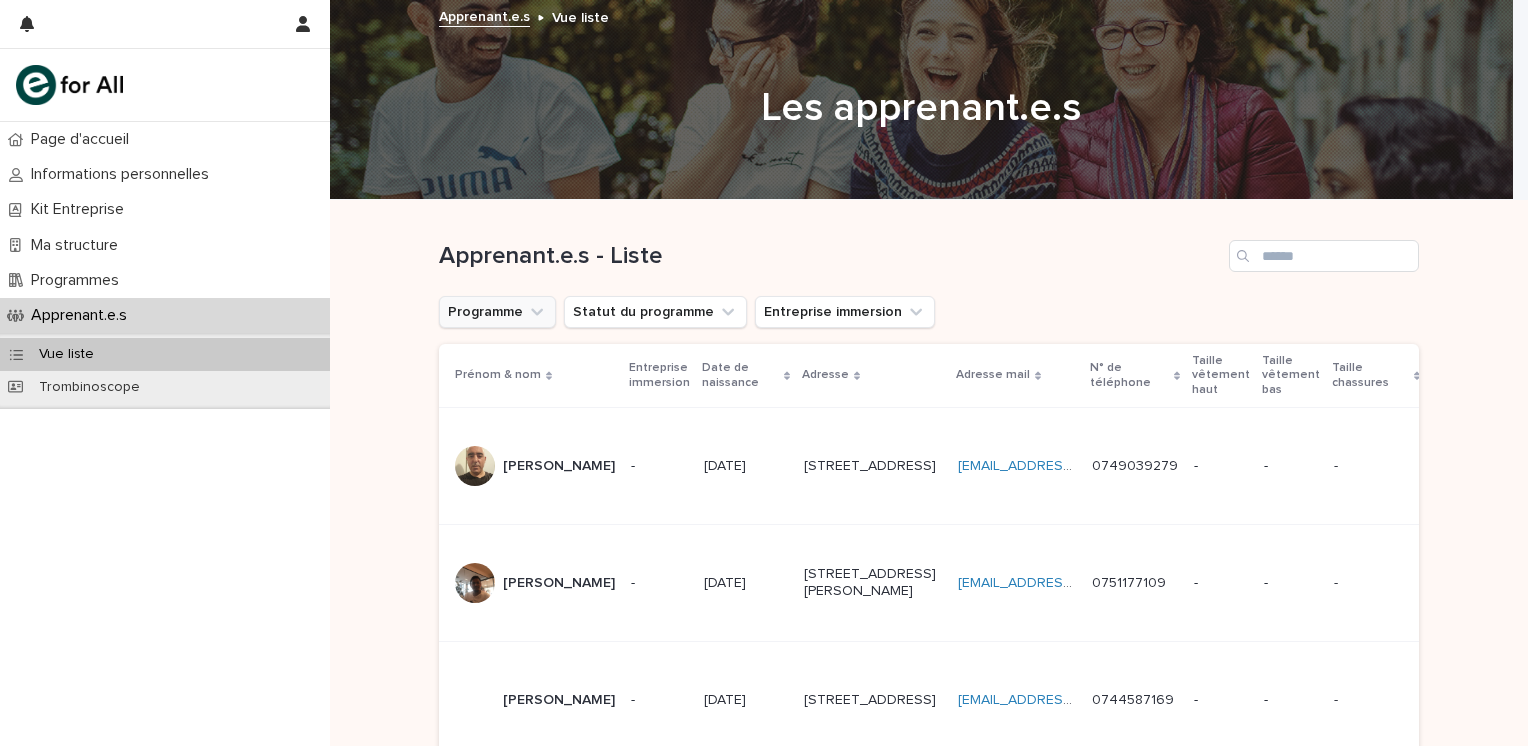 click on "Programme Statut du programme Entreprise immersion" at bounding box center (687, 312) 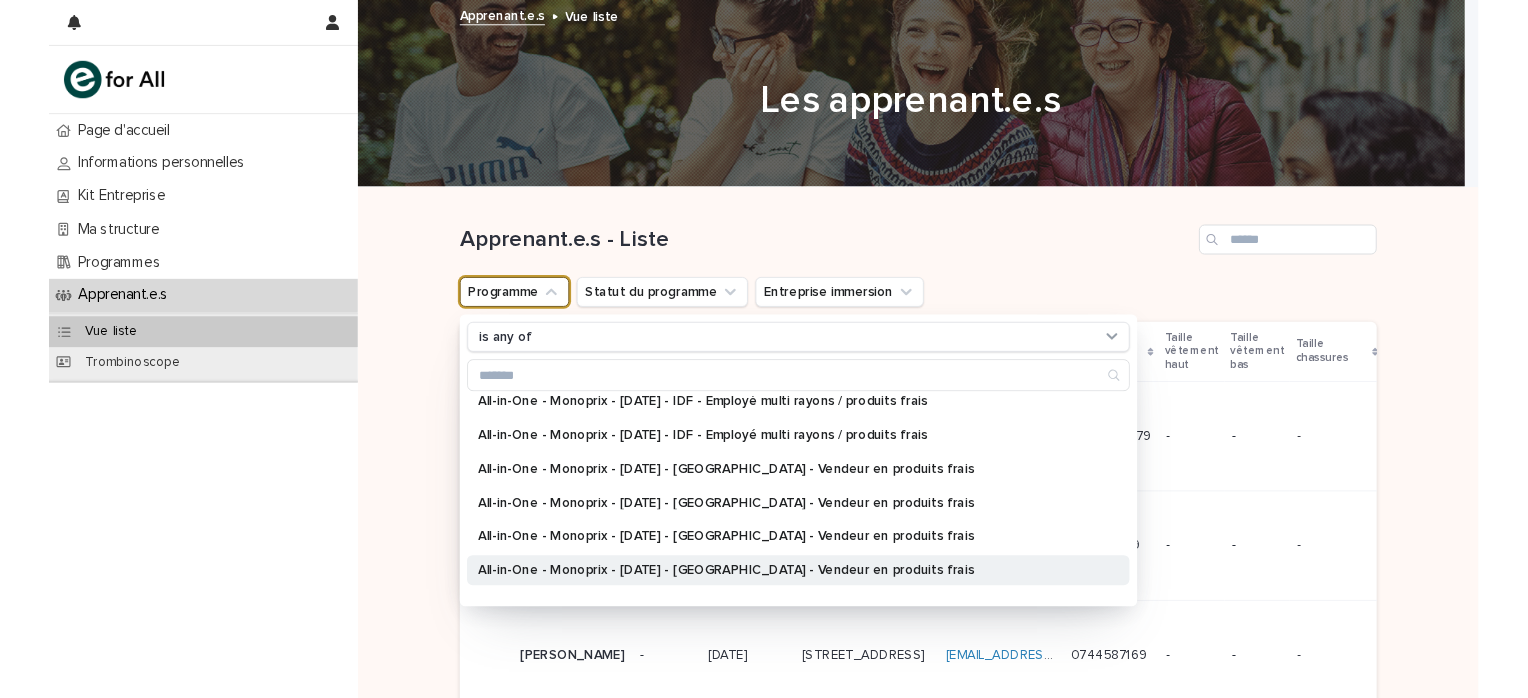 scroll, scrollTop: 0, scrollLeft: 0, axis: both 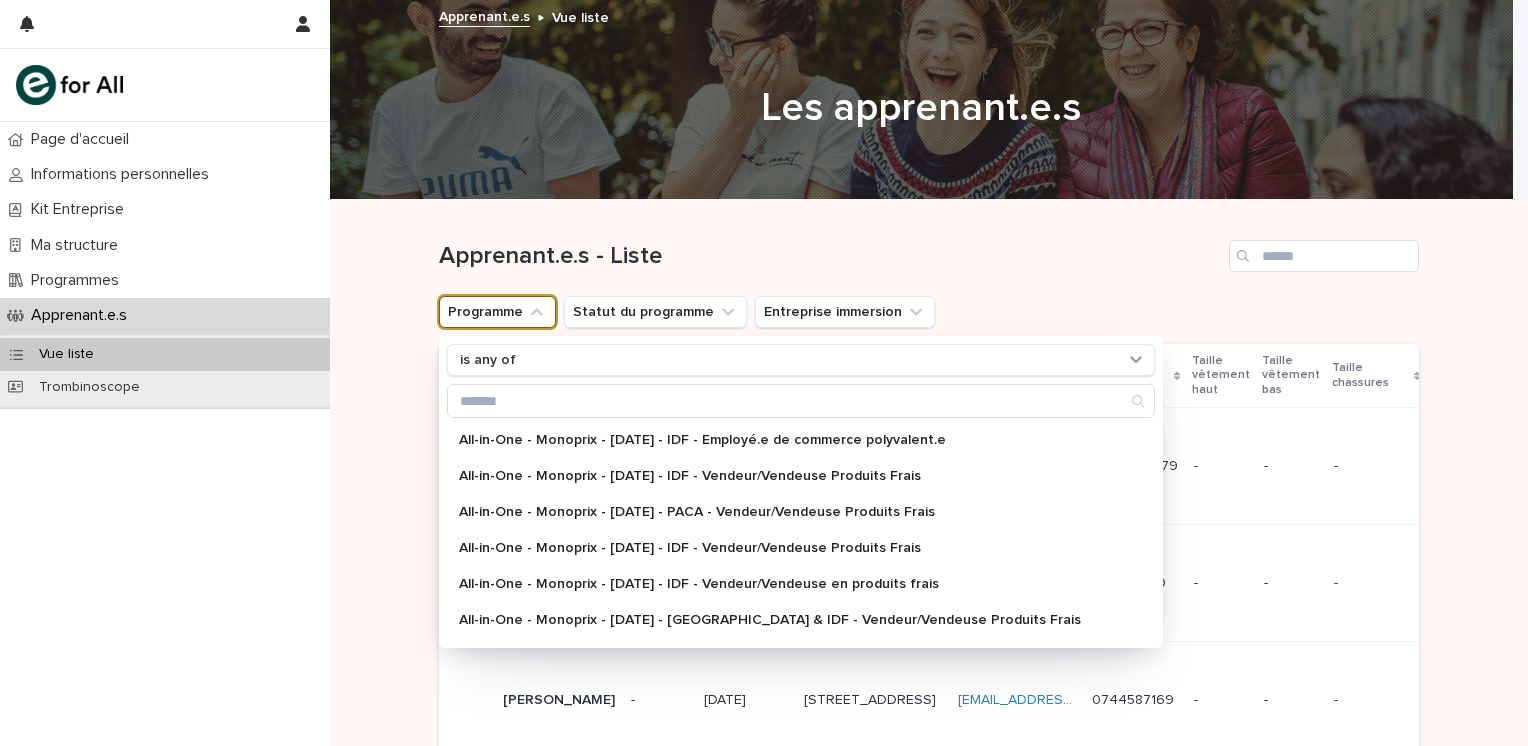 click on "Loading... Saving… Loading... Saving… Apprenant.e.s - Liste Programme is any of All-in-One - Monoprix - [DATE] - IDF - Employé.e de commerce polyvalent.e All-in-One - Monoprix - [DATE] - IDF - Vendeur/Vendeuse Produits Frais  All-in-One - Monoprix - [DATE] - PACA - Vendeur/Vendeuse Produits Frais  All-in-One - Monoprix - [DATE] - IDF - Vendeur/Vendeuse Produits Frais  All-in-One - Monoprix - [DATE] - IDF - Vendeur/Vendeuse en produits frais  All-in-One - Monoprix - [DATE] - [GEOGRAPHIC_DATA] & IDF - Vendeur/Vendeuse Produits Frais All-in-One - Monoprix - [DATE] - IDF - Vendeur/Vendeuse Produits Frais All-in-One - Monoprix - [DATE] - IDF - Employé multi rayons / produits frais  All-in-One - Monoprix - [DATE] - IDF - Employé multi rayons / produits frais  All-in-One - Monoprix - [DATE] - [GEOGRAPHIC_DATA] - Vendeur en produits frais All-in-One - Monoprix - [DATE] - [GEOGRAPHIC_DATA] - Vendeur en produits frais" at bounding box center (929, 974) 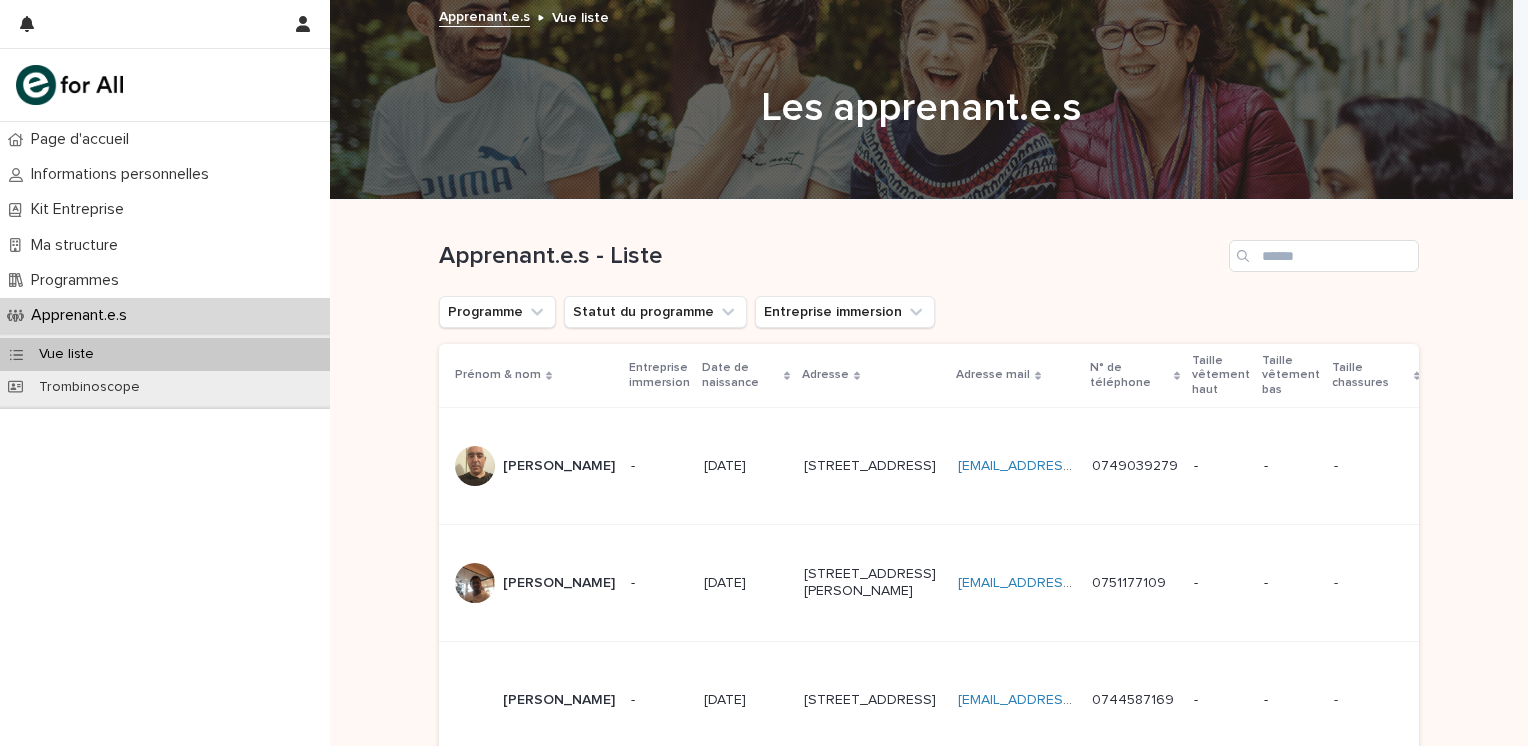 click on "Page d'accueil Informations personnelles Kit Entreprise Ma structure Programmes Apprenant.e.s Vue liste Trombinoscope" at bounding box center [165, 434] 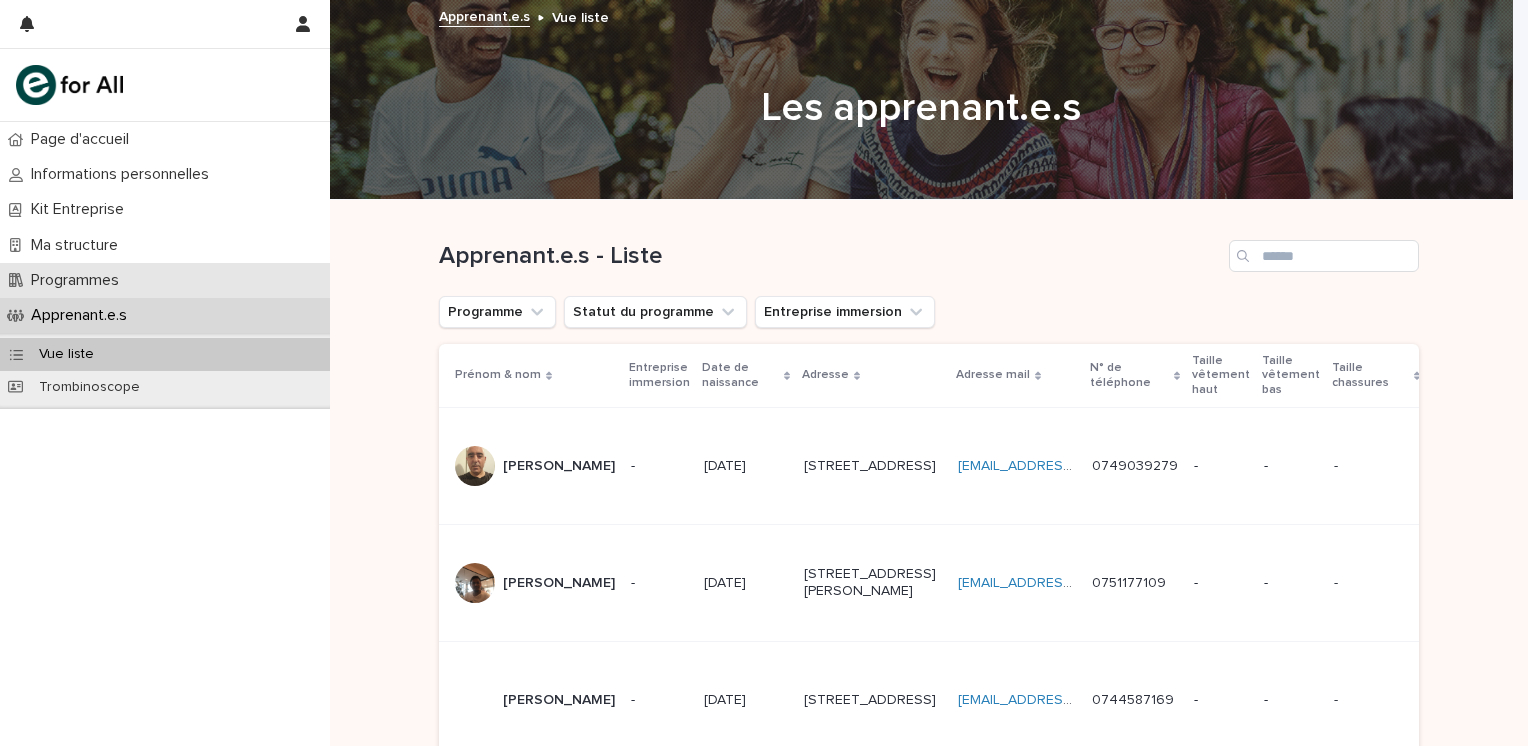 click on "Programmes" at bounding box center (79, 280) 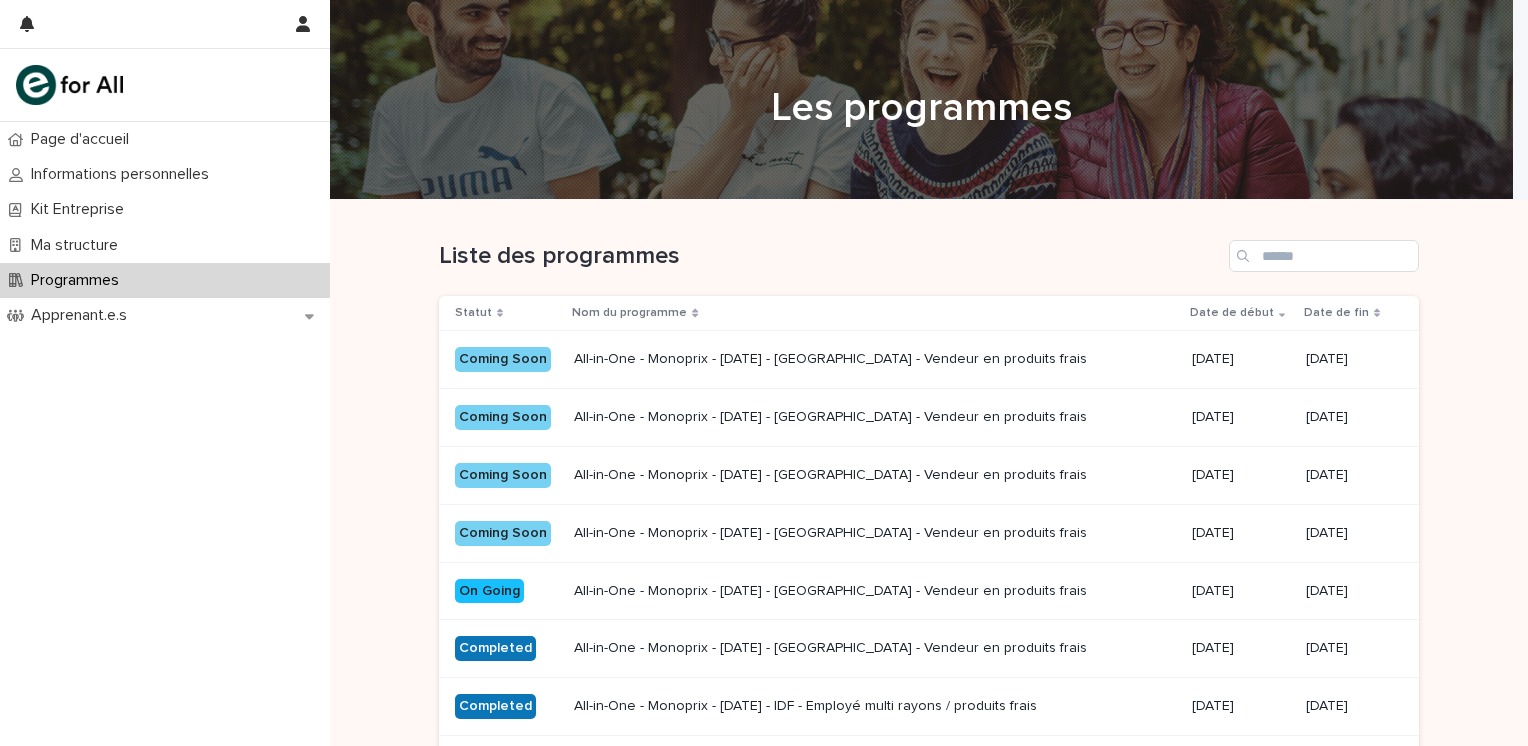 click on "Loading... Saving… Loading... Saving… Liste des programmes Statut Nom du programme Date de début Date de fin Coming Soon All-in-One - Monoprix - [DATE] - [GEOGRAPHIC_DATA] - Vendeur en produits frais [DATE] [DATE] Coming Soon All-in-One - Monoprix - [DATE] - [GEOGRAPHIC_DATA] - [GEOGRAPHIC_DATA] en produits frais [DATE] [DATE] Coming Soon All-in-One - Monoprix - [DATE] - [GEOGRAPHIC_DATA]-[GEOGRAPHIC_DATA] - Vendeur en produits frais [DATE] [DATE] Coming Soon All-in-One - Monoprix - [DATE] - [GEOGRAPHIC_DATA] - [GEOGRAPHIC_DATA] en produits frais [DATE] [DATE] On Going All-in-One - Monoprix - [DATE] - [GEOGRAPHIC_DATA]-[GEOGRAPHIC_DATA] - Vendeur en produits frais [DATE] [DATE] Completed All-in-One - Monoprix - [DATE] - [GEOGRAPHIC_DATA] - Vendeur en produits frais [DATE] [DATE] Completed All-in-One - Monoprix - [DATE] - IDF - Employé multi rayons / produits frais  [DATE] [DATE] Completed [DATE] [DATE] Completed [DATE] [DATE] Standby [DATE] 1" at bounding box center (929, 639) 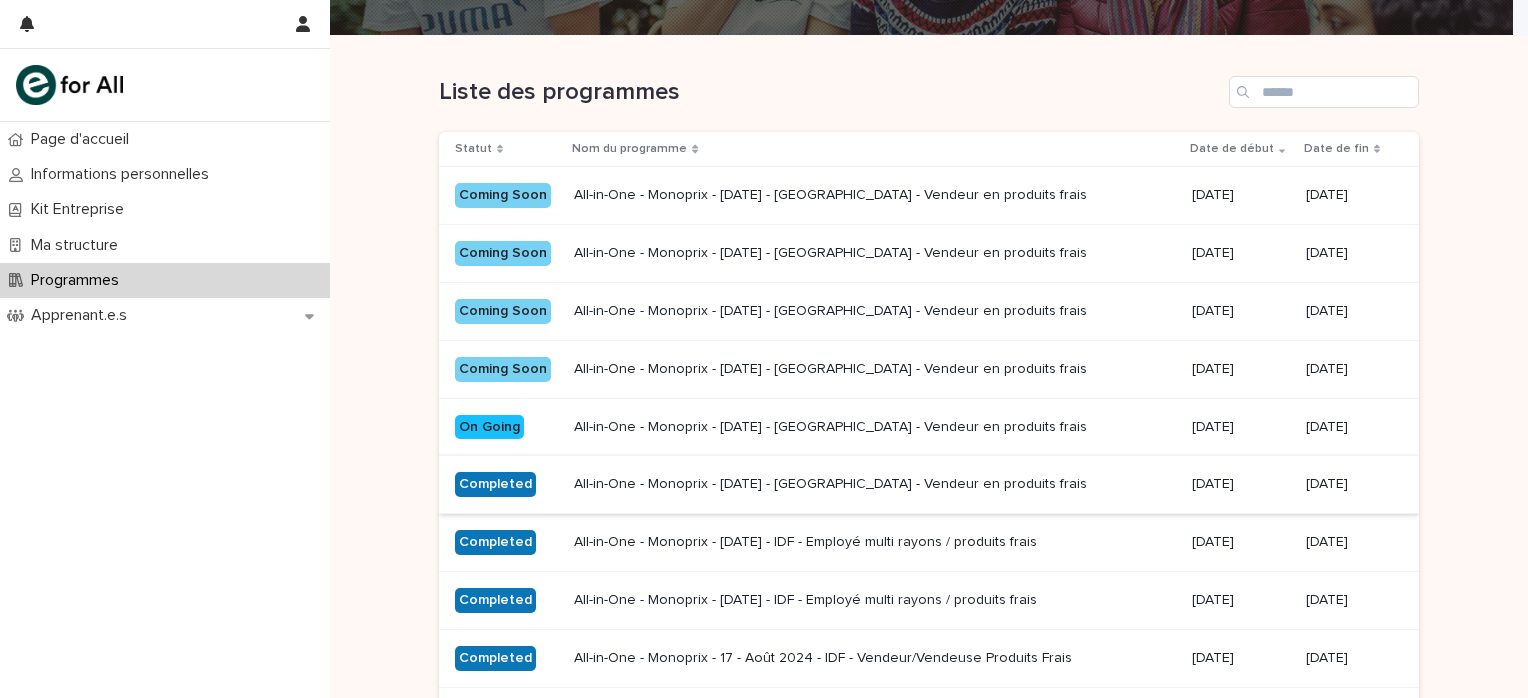 scroll, scrollTop: 200, scrollLeft: 0, axis: vertical 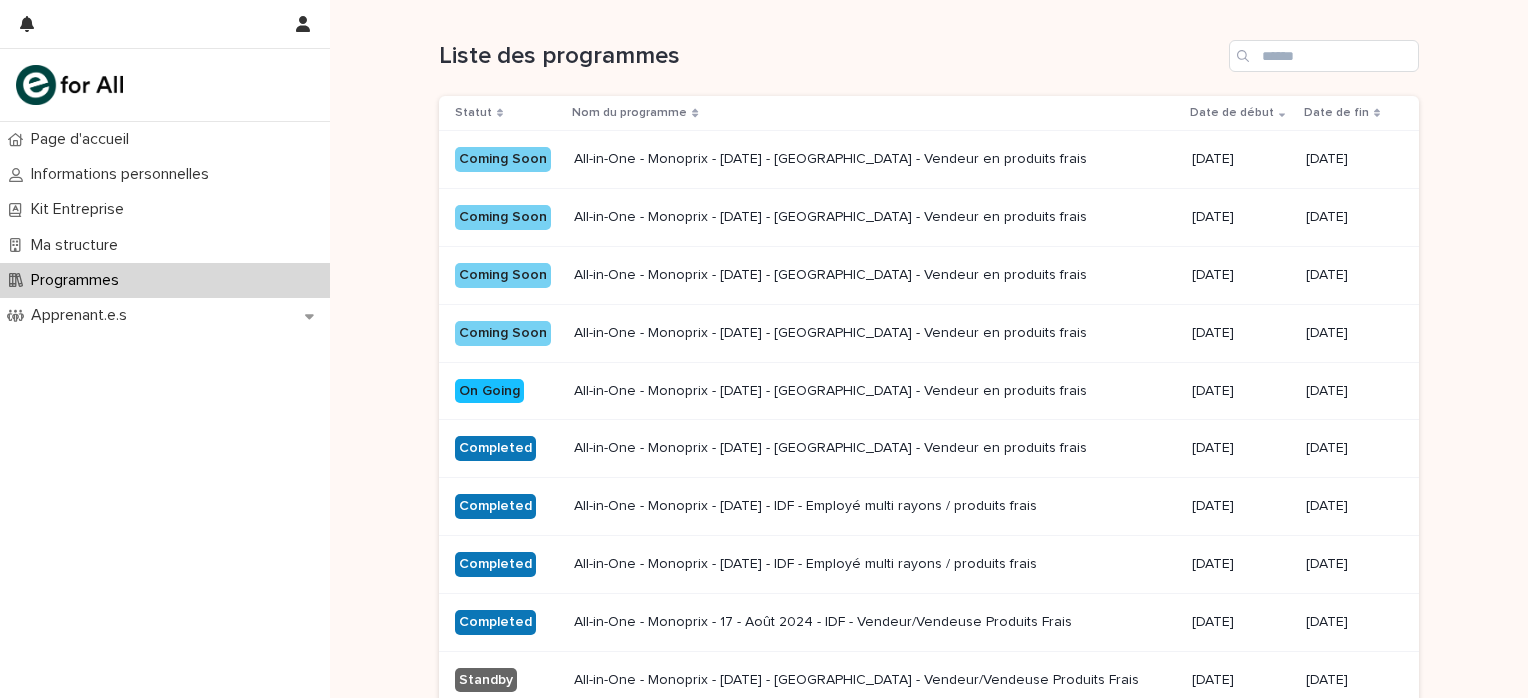 click on "All-in-One - Monoprix - [DATE] - [GEOGRAPHIC_DATA] - Vendeur en produits frais" at bounding box center [874, 391] 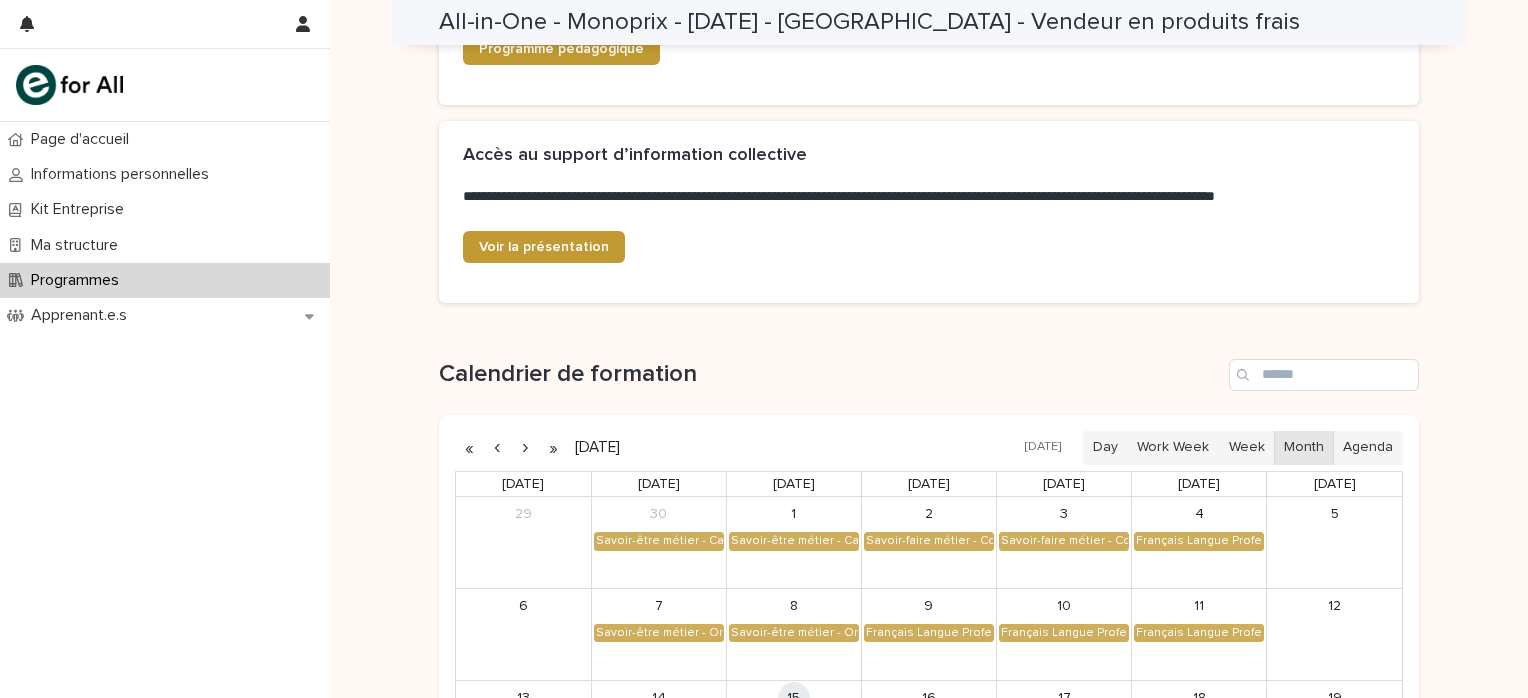 scroll, scrollTop: 0, scrollLeft: 0, axis: both 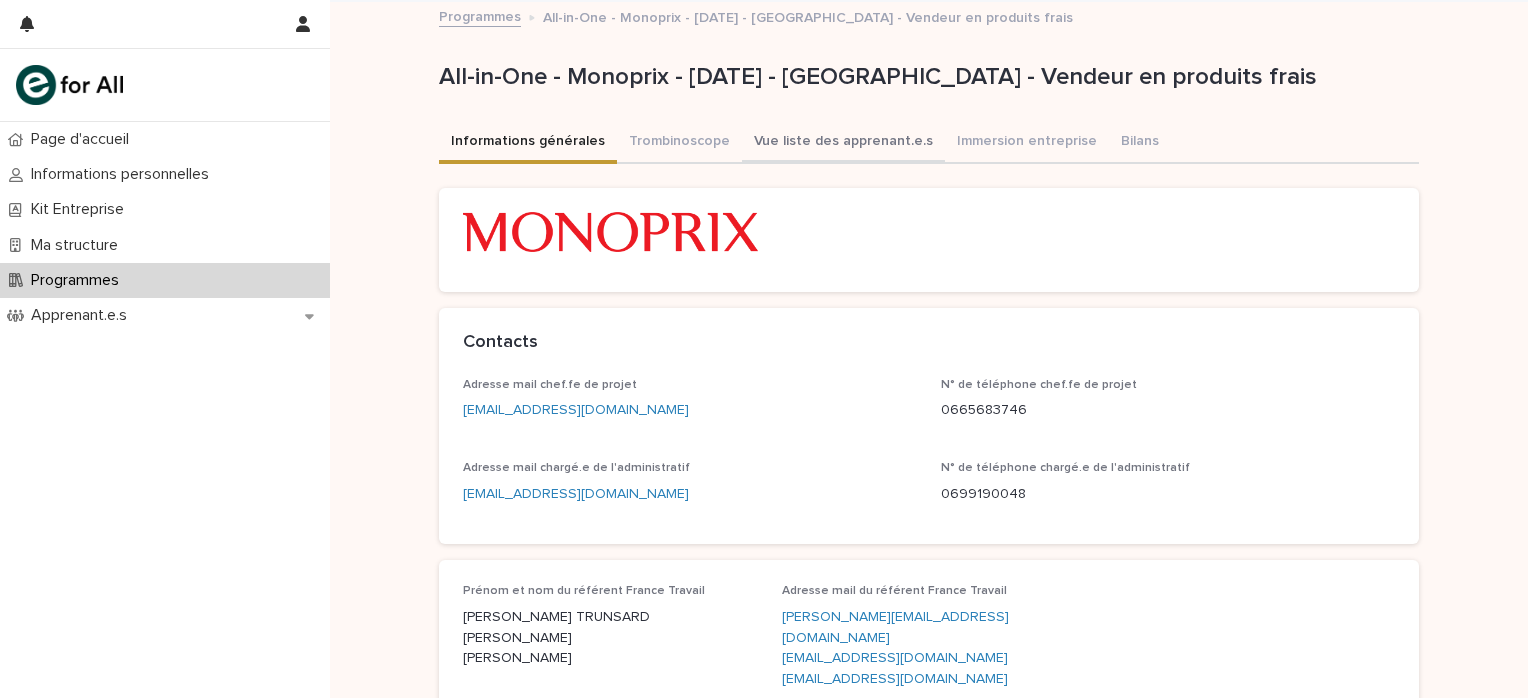click on "Vue liste des apprenant.e.s" at bounding box center (843, 143) 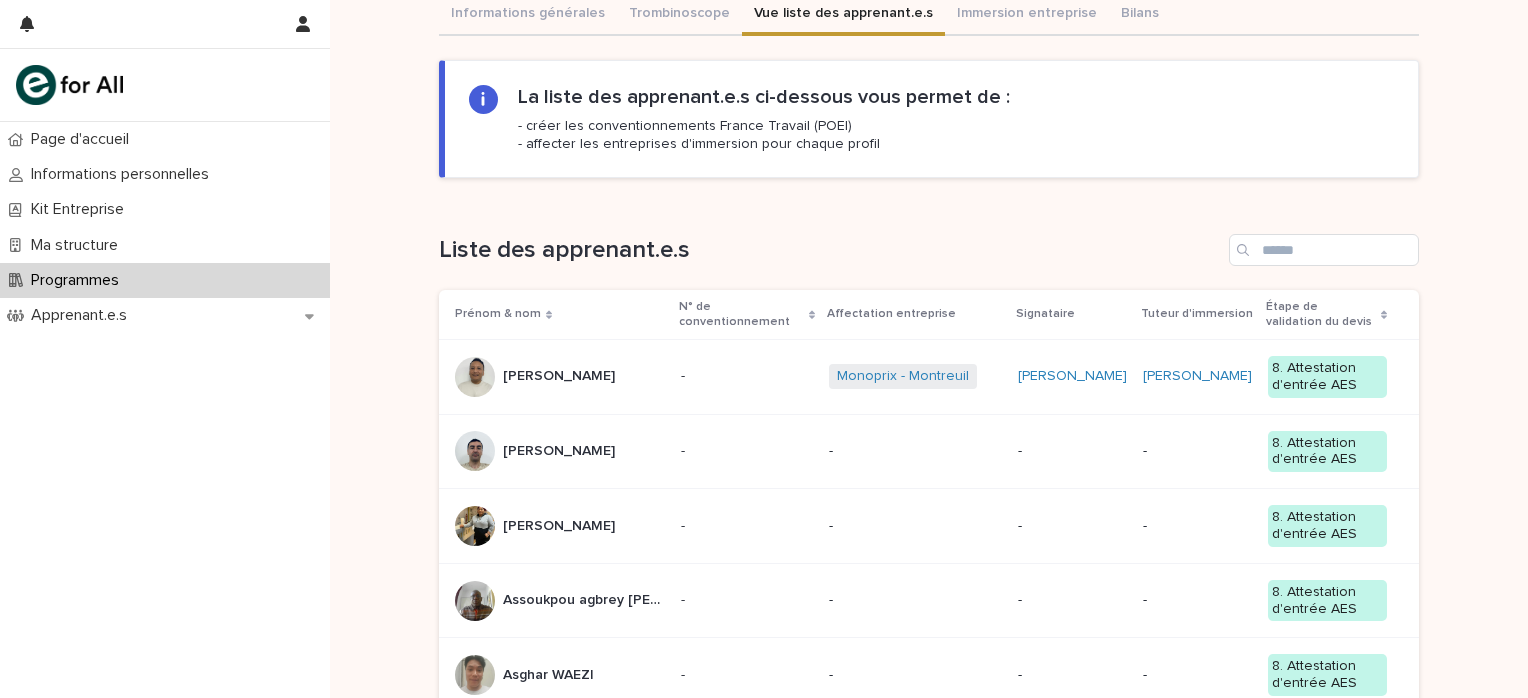 scroll, scrollTop: 200, scrollLeft: 0, axis: vertical 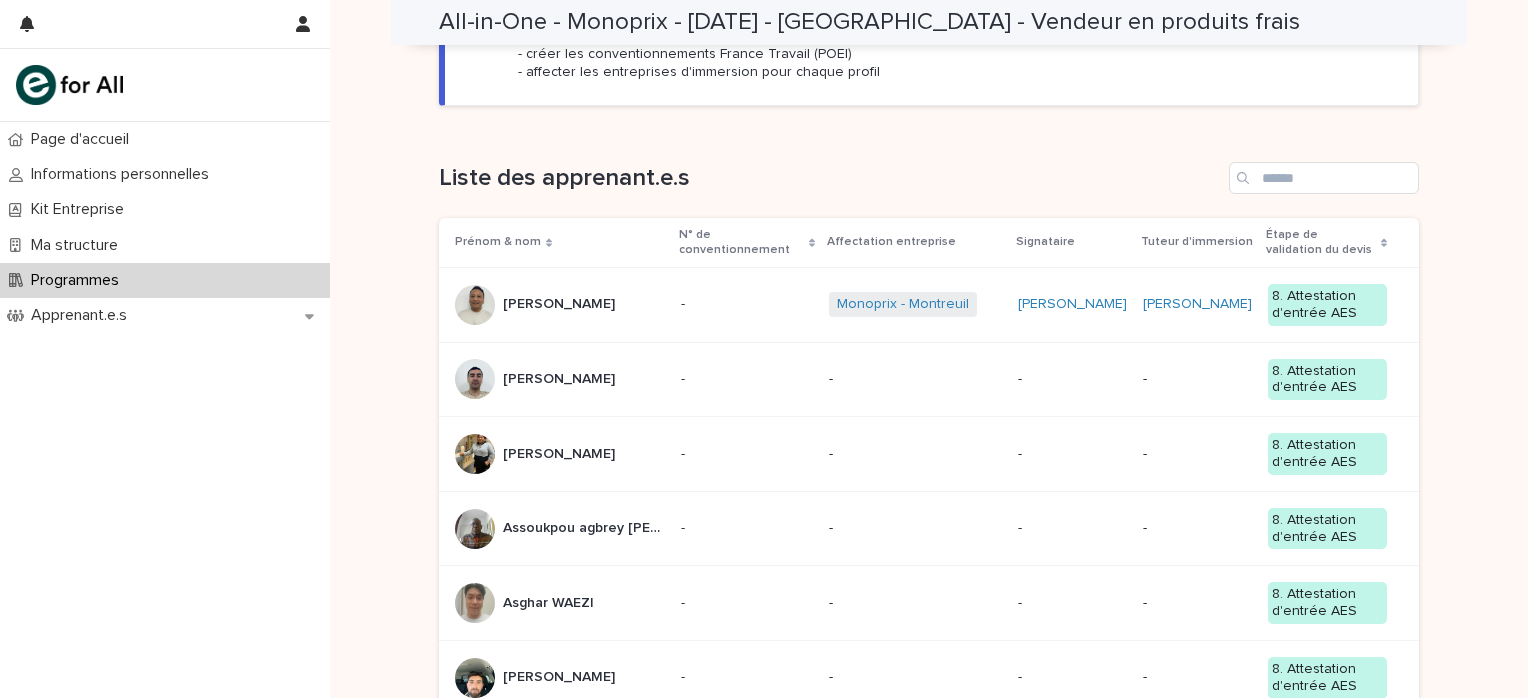 click on "-" at bounding box center [915, 379] 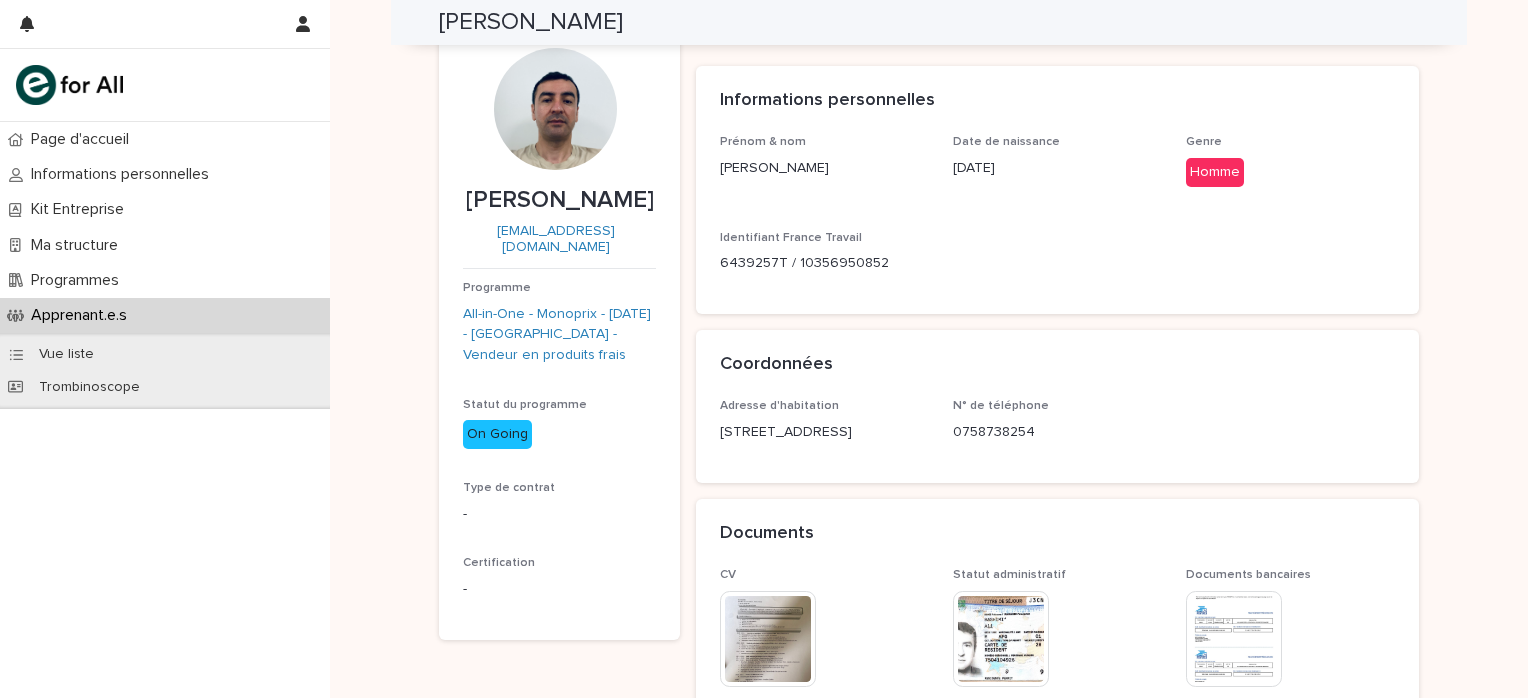 scroll, scrollTop: 0, scrollLeft: 0, axis: both 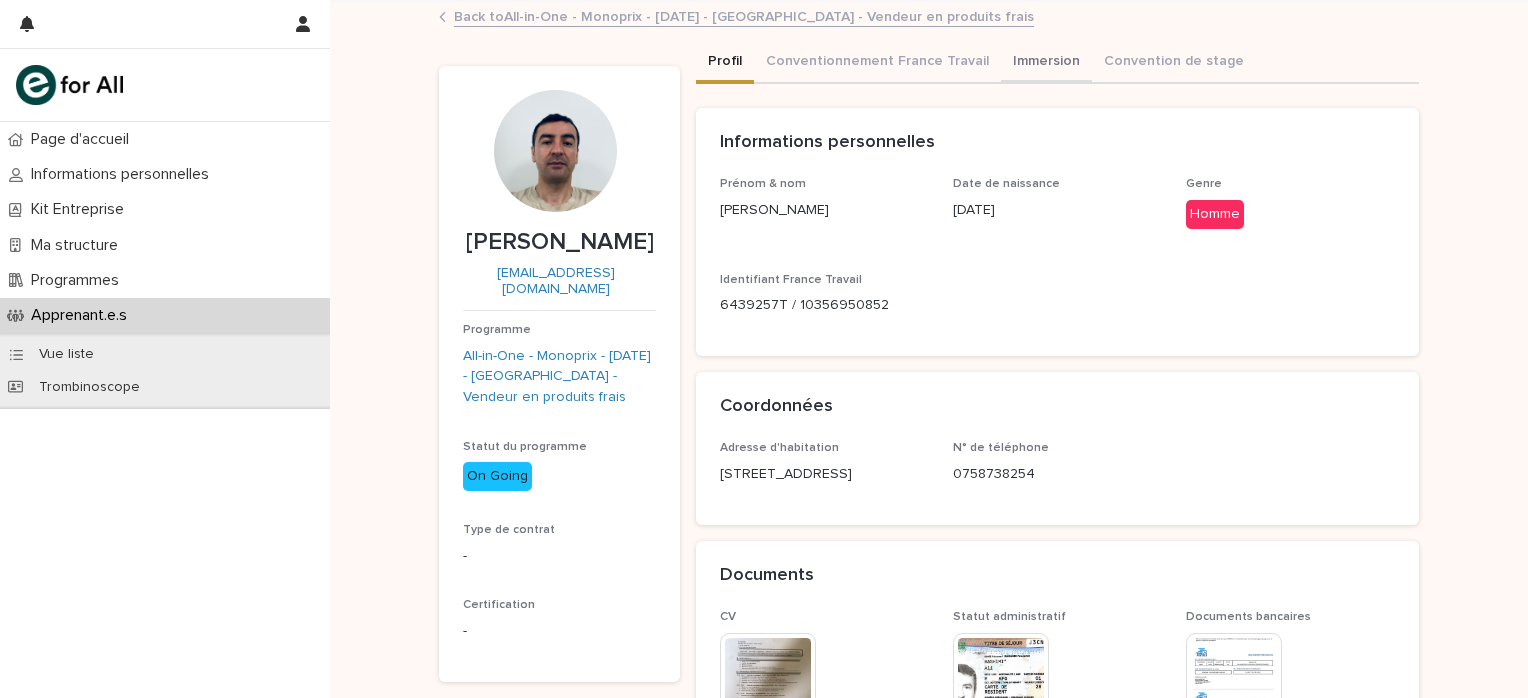 click on "Immersion" at bounding box center [1046, 63] 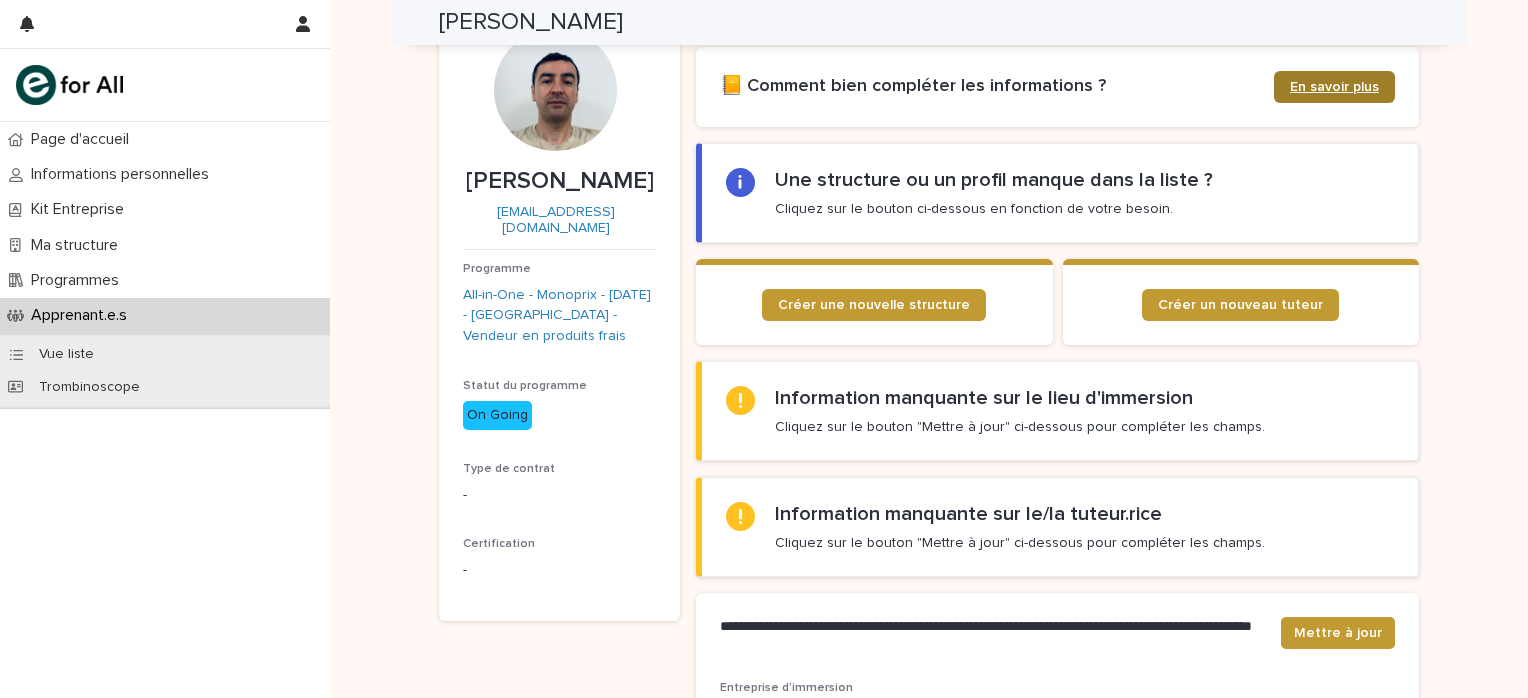 scroll, scrollTop: 0, scrollLeft: 0, axis: both 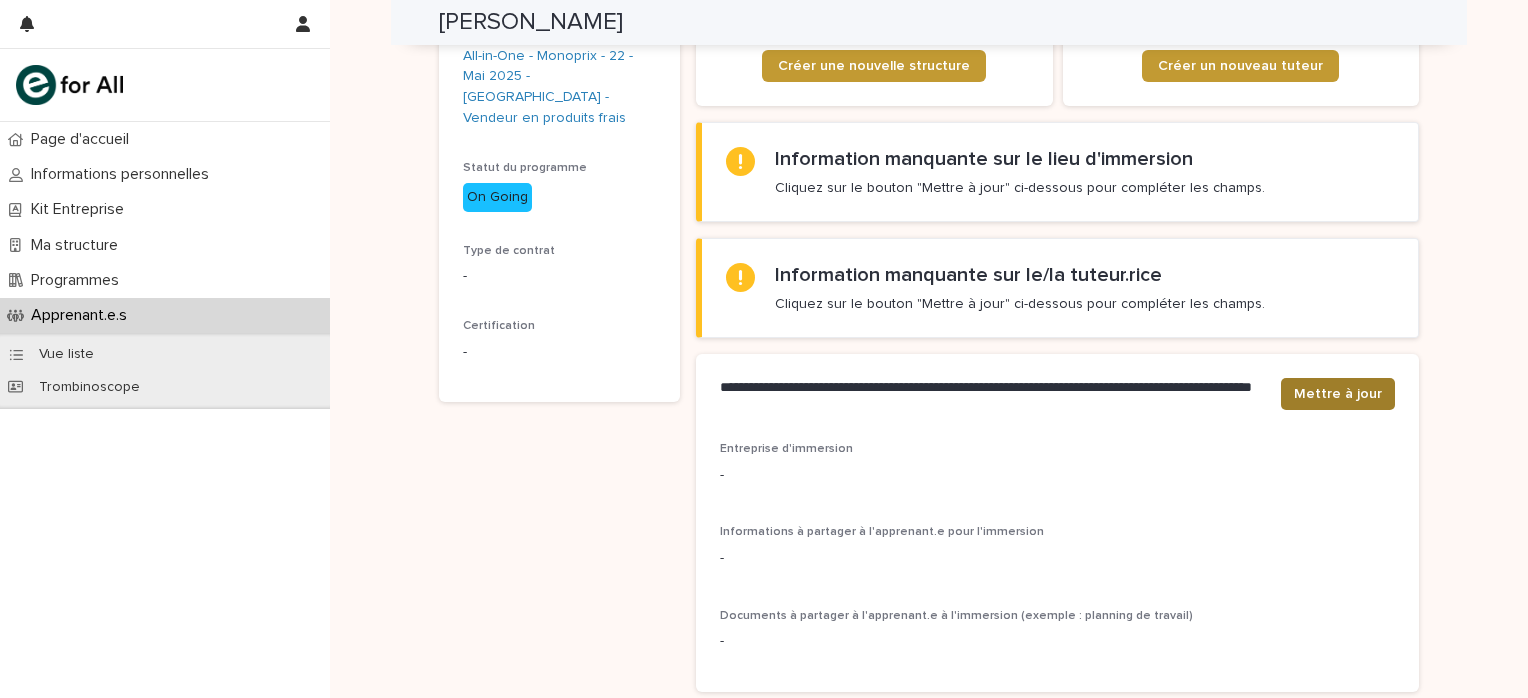 click on "Mettre à jour" at bounding box center (1338, 394) 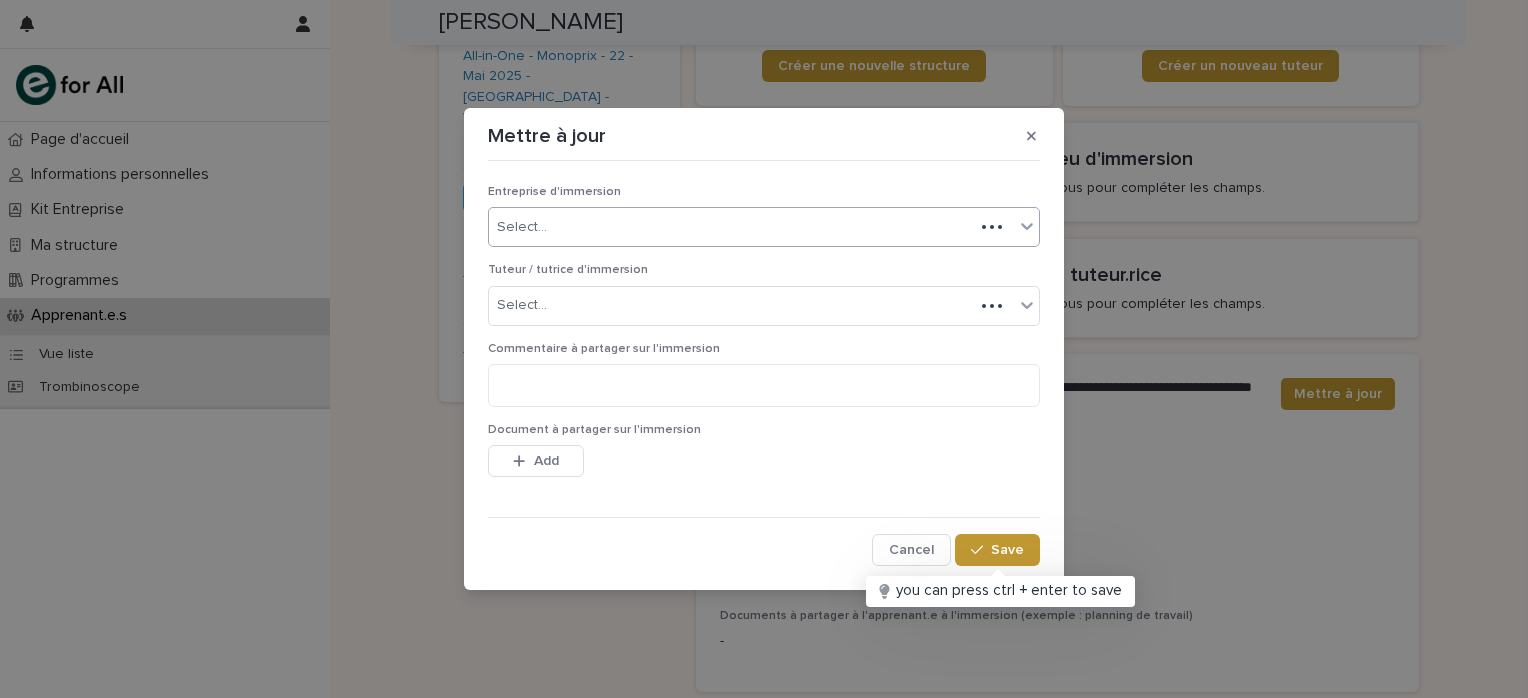 click 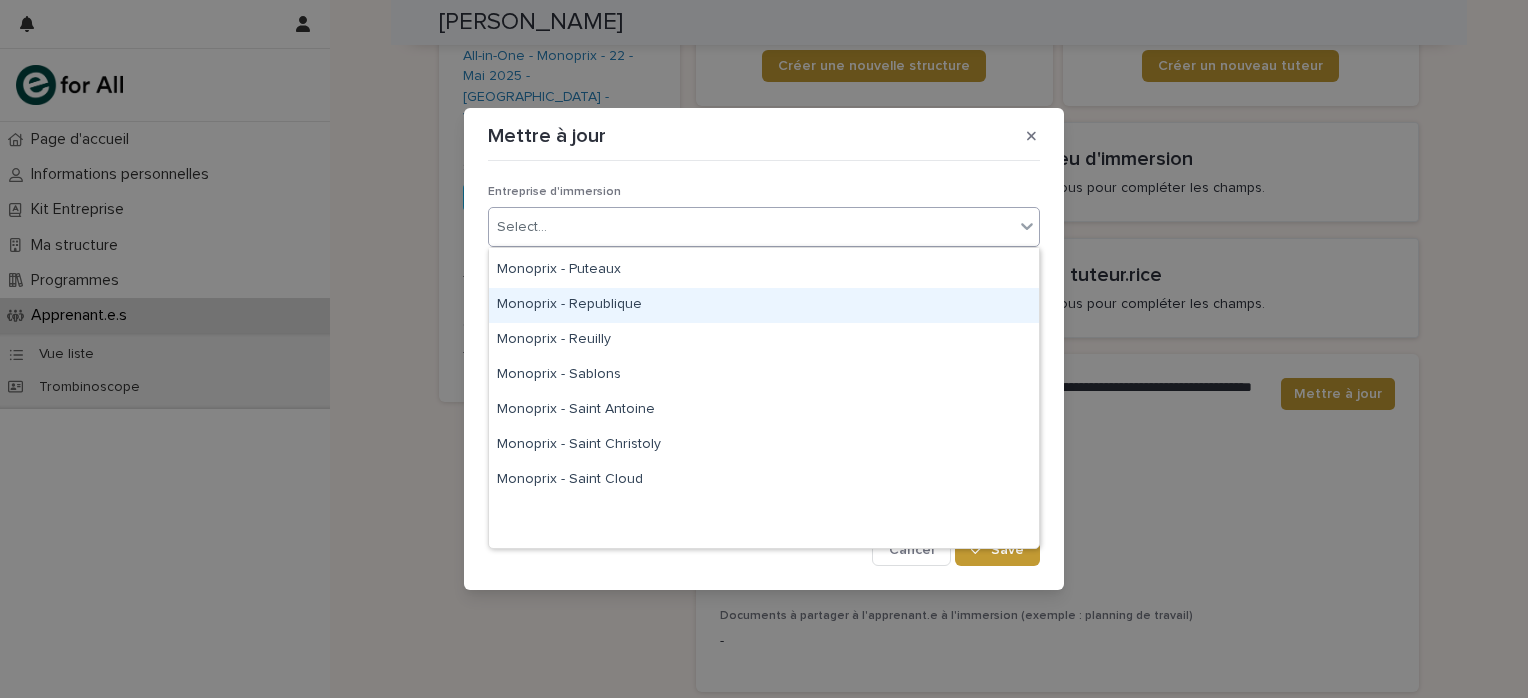 scroll, scrollTop: 700, scrollLeft: 0, axis: vertical 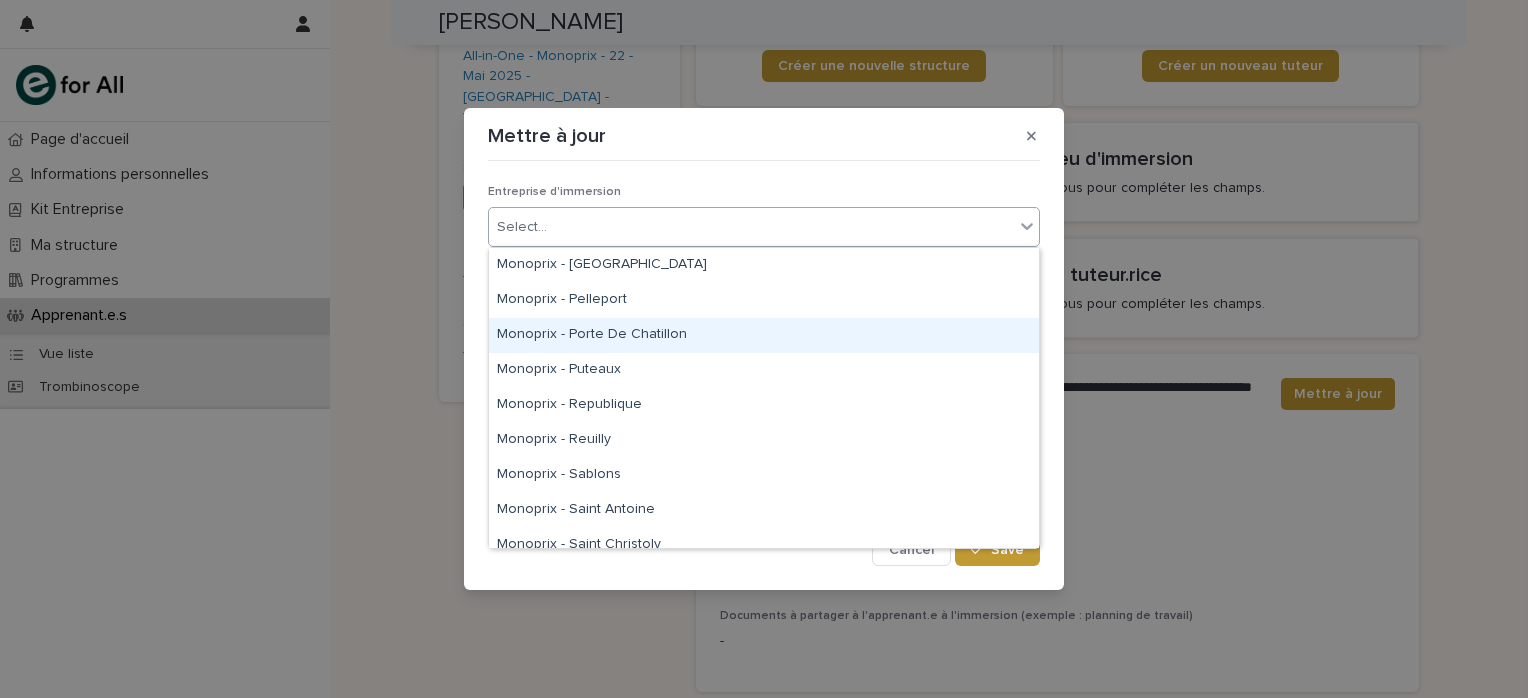 click on "Monoprix - Porte De Chatillon" at bounding box center (764, 335) 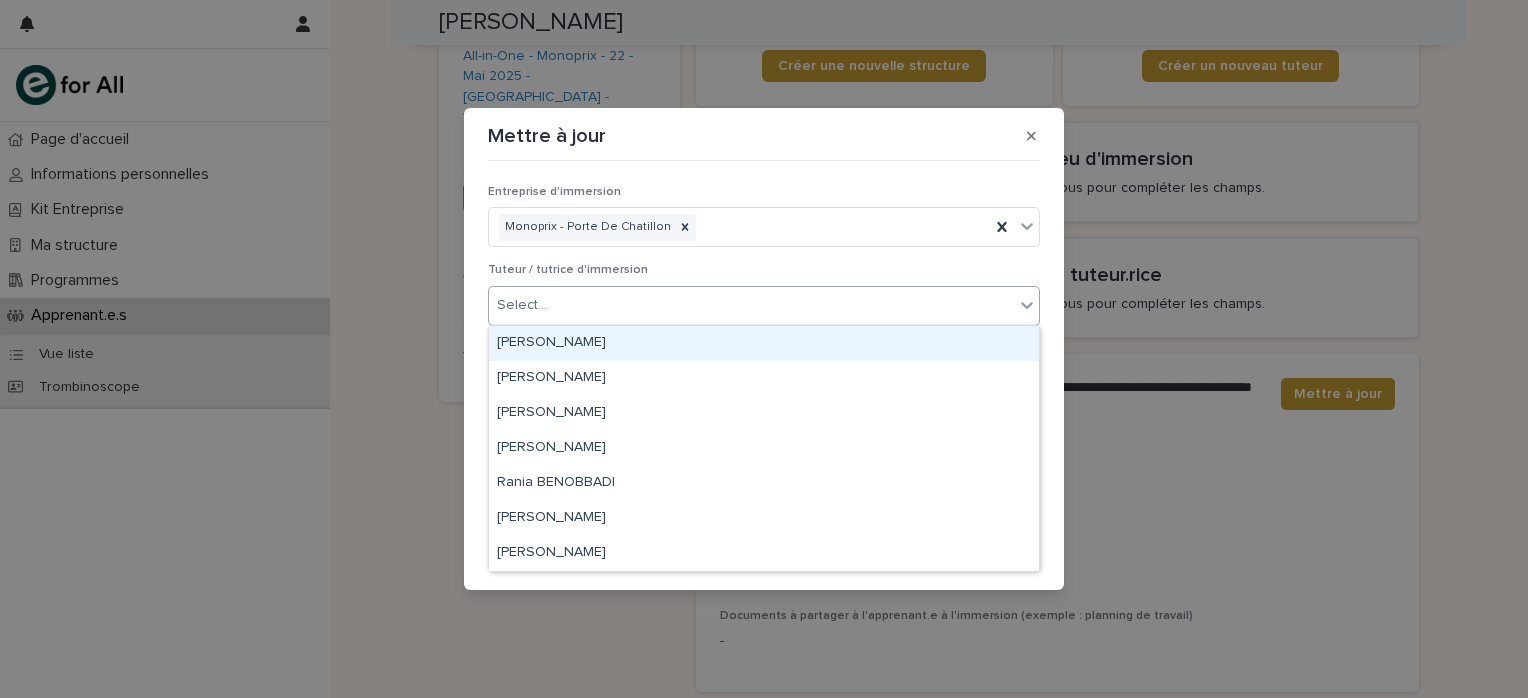 click on "Select..." at bounding box center (751, 305) 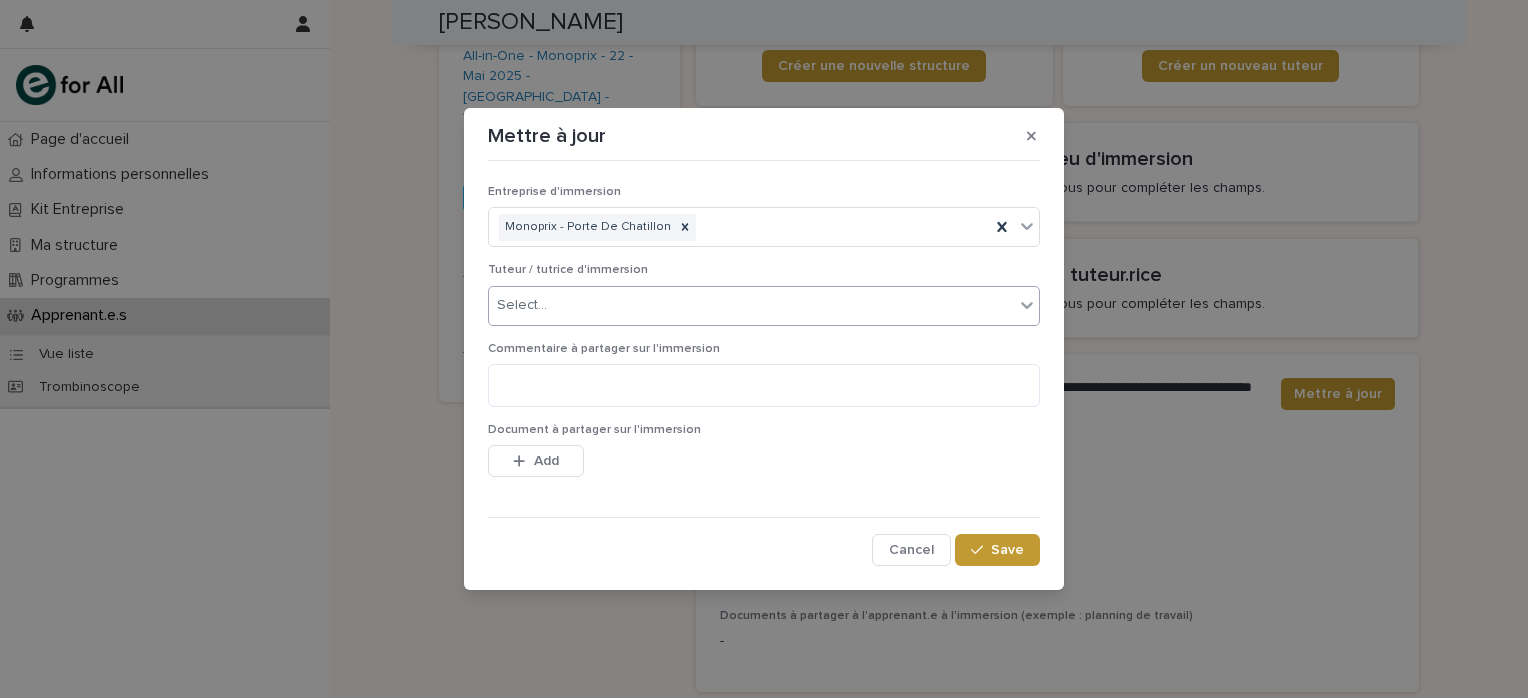 click on "Select..." at bounding box center (751, 305) 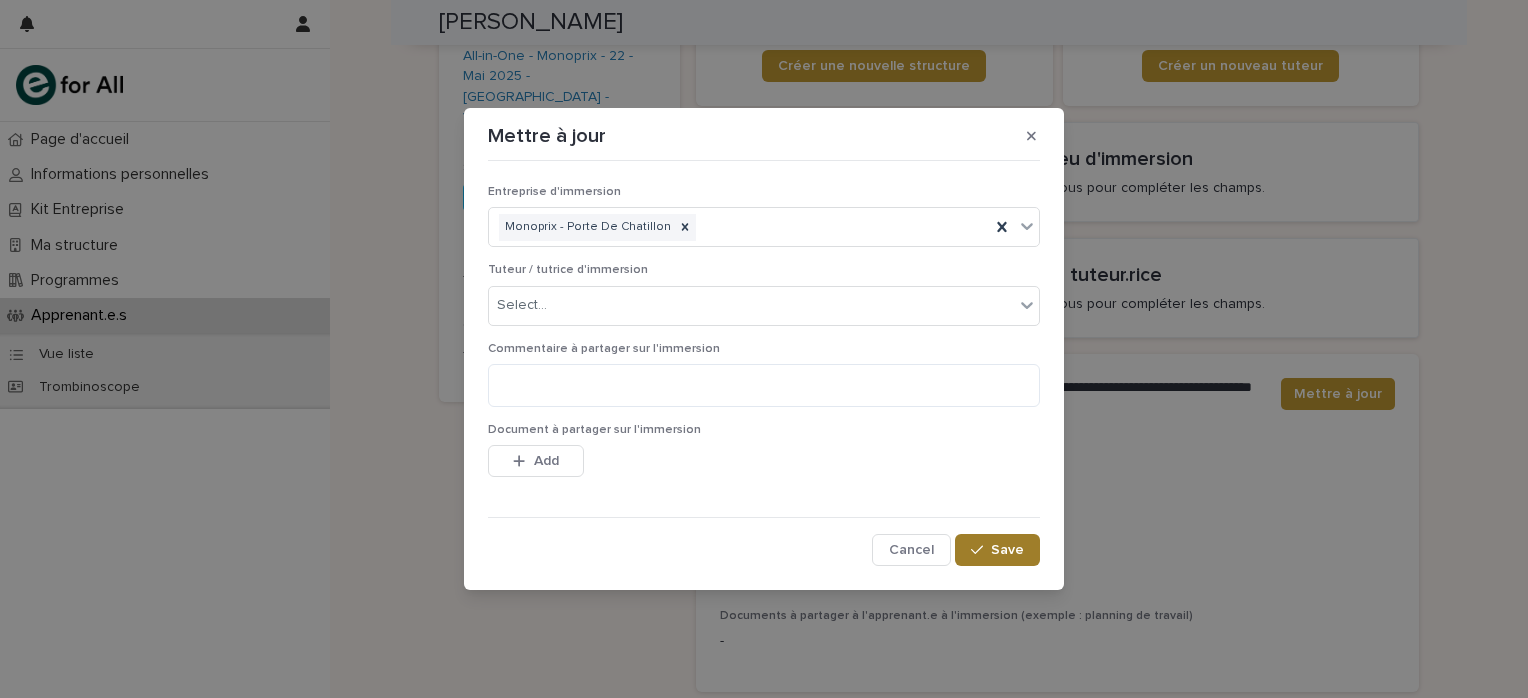 click on "Save" at bounding box center [1007, 550] 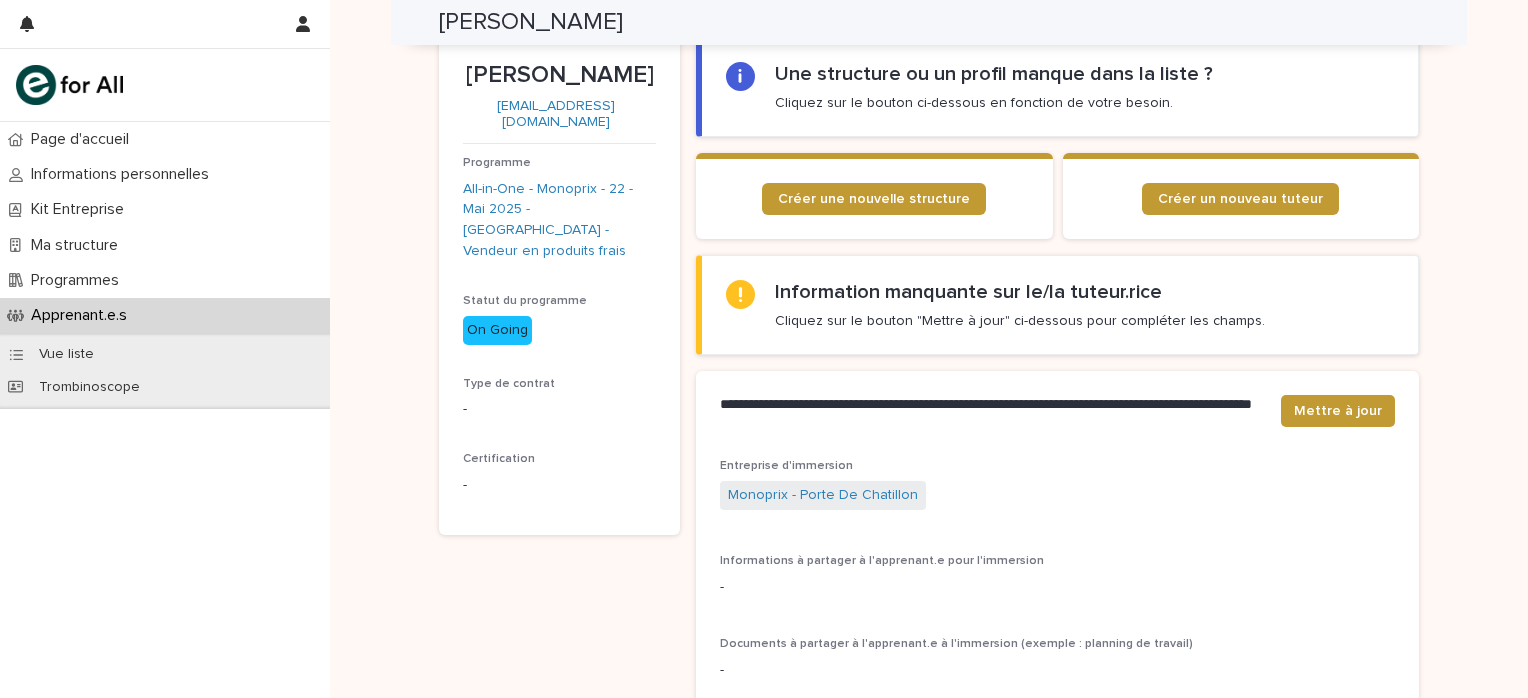 scroll, scrollTop: 0, scrollLeft: 0, axis: both 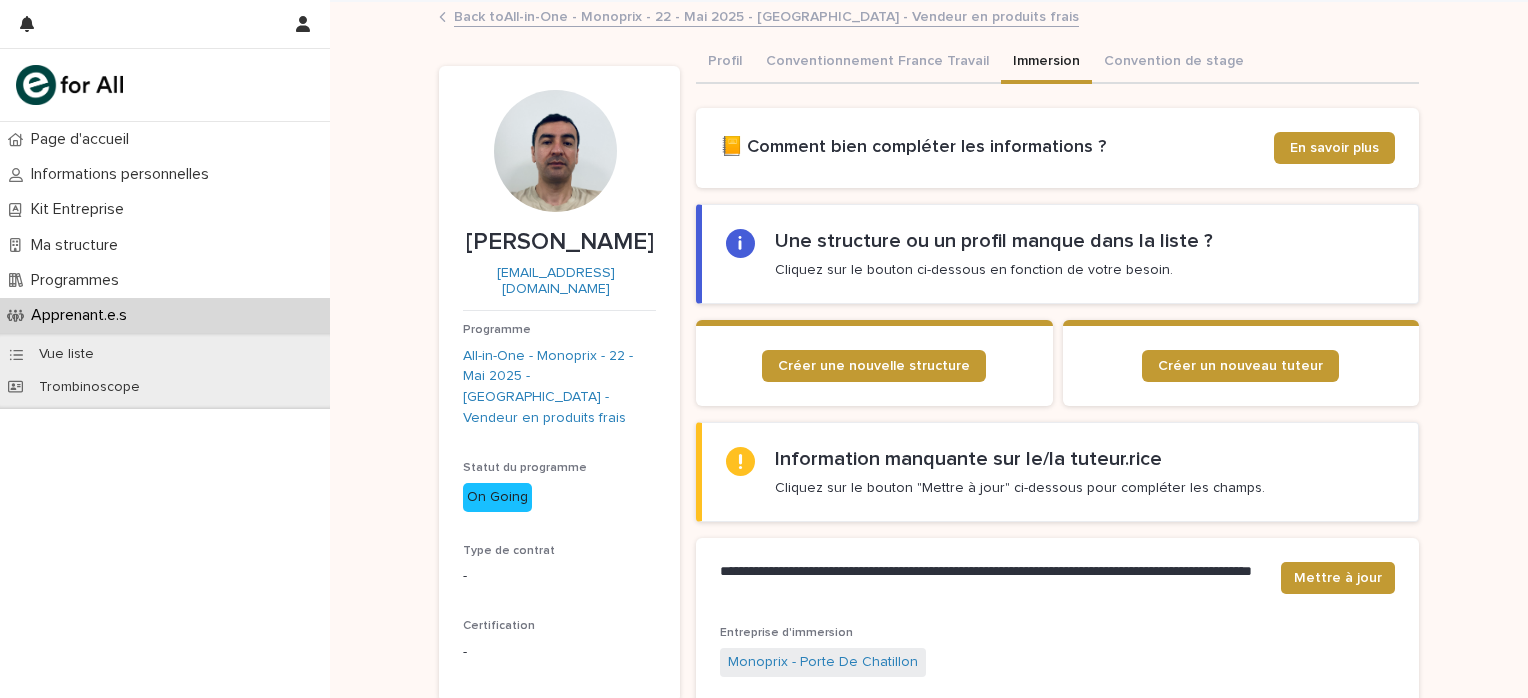 click on "Conventionnement France Travail" at bounding box center [877, 63] 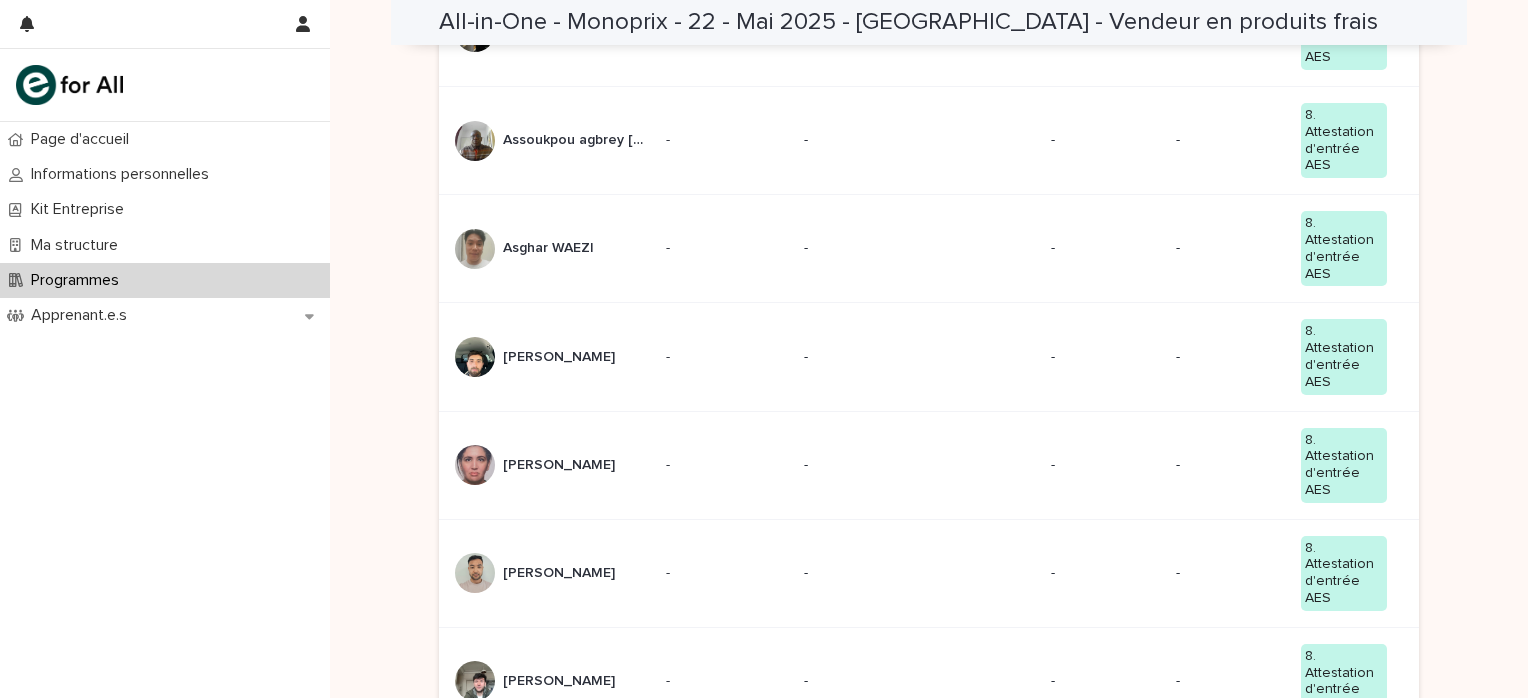 scroll, scrollTop: 740, scrollLeft: 0, axis: vertical 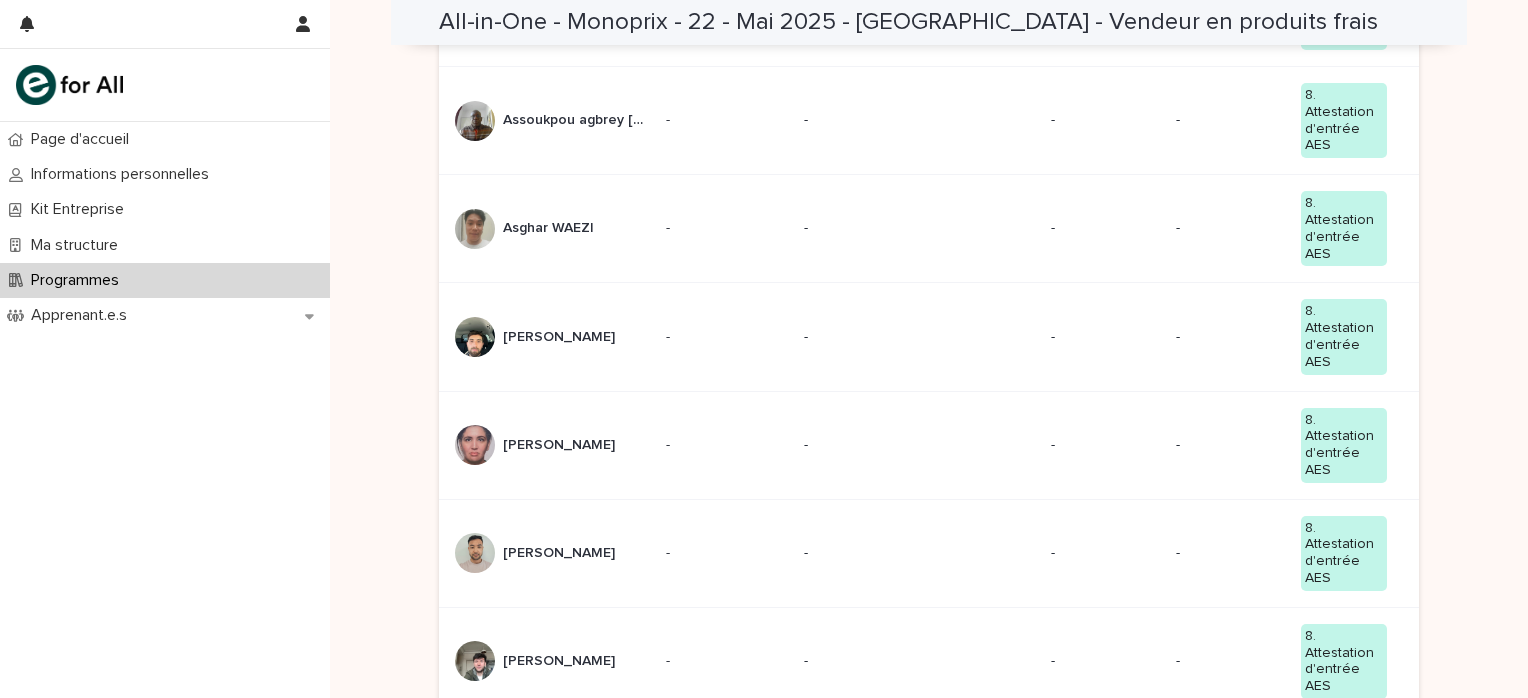 click 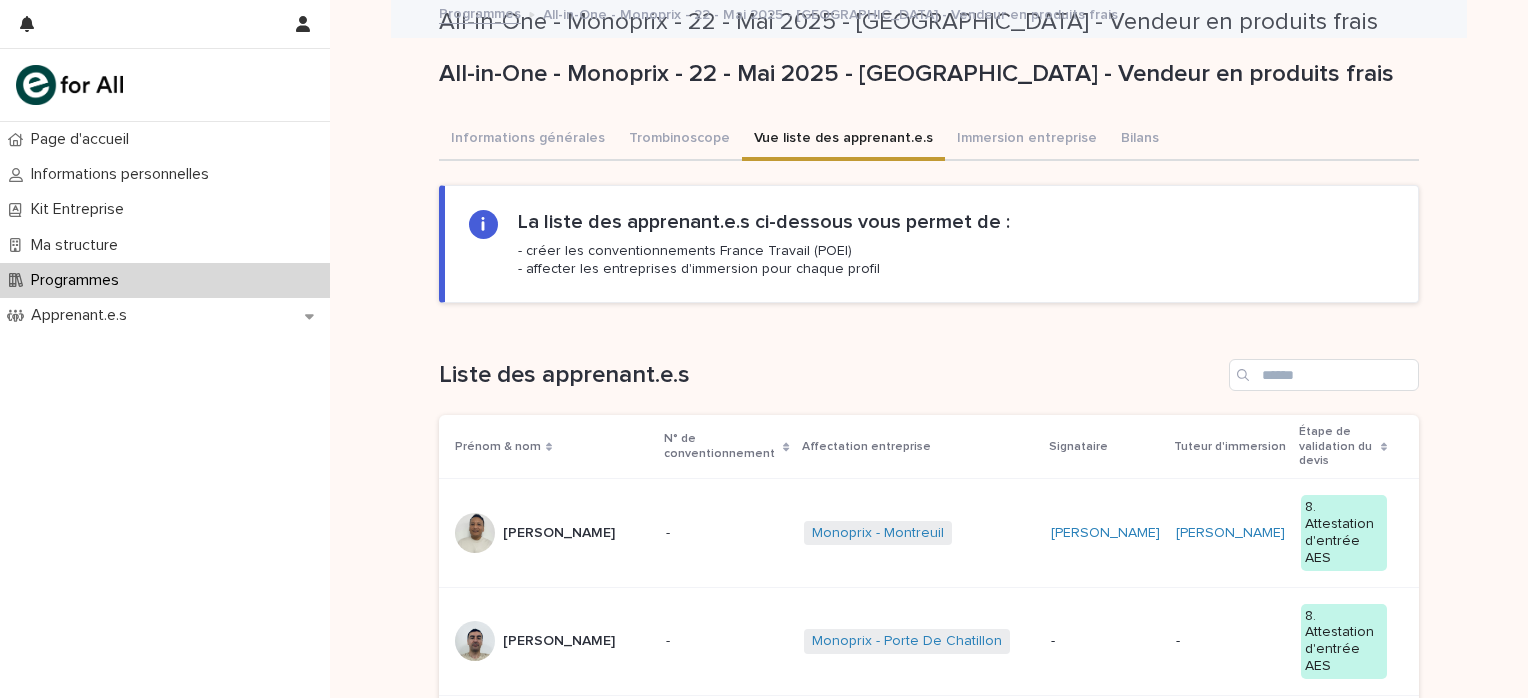 scroll, scrollTop: 0, scrollLeft: 0, axis: both 